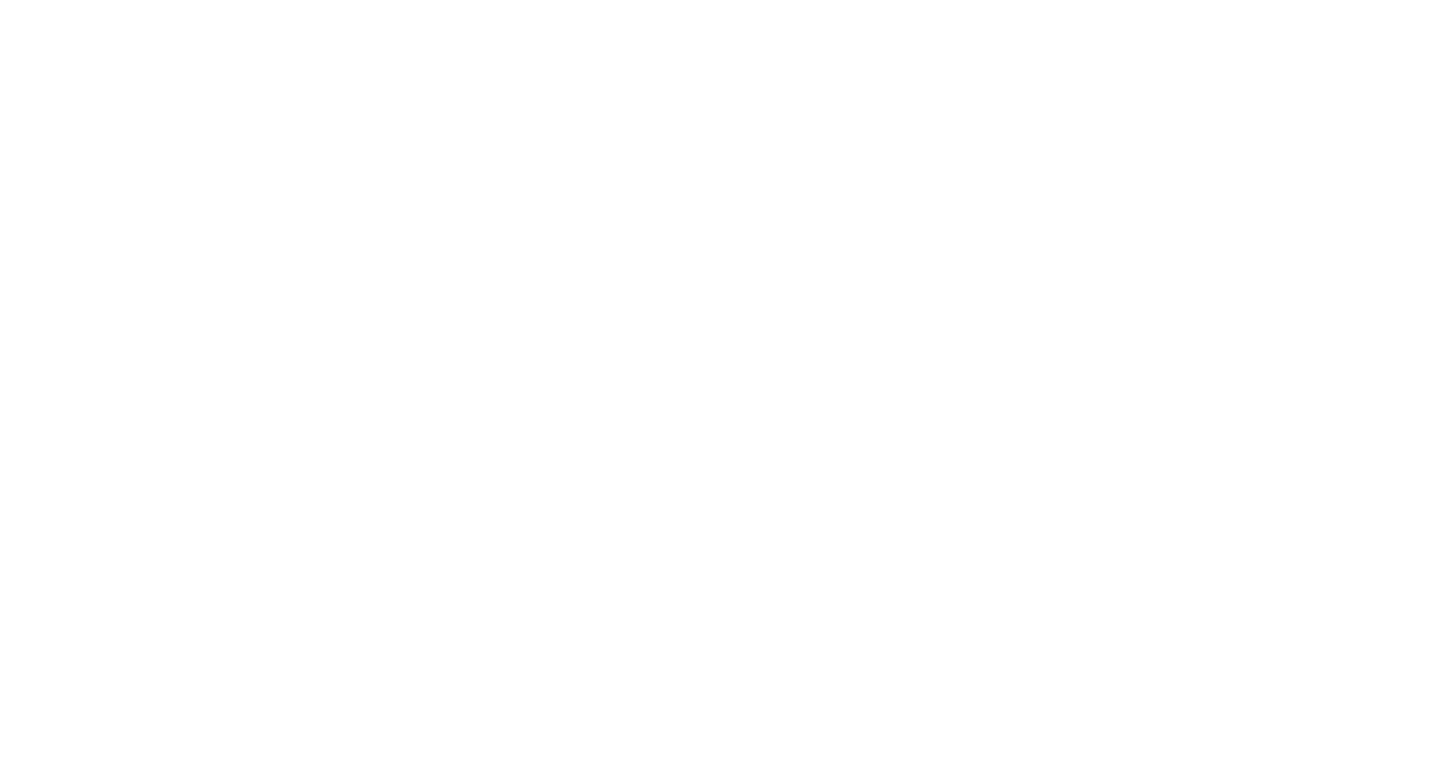 scroll, scrollTop: 0, scrollLeft: 0, axis: both 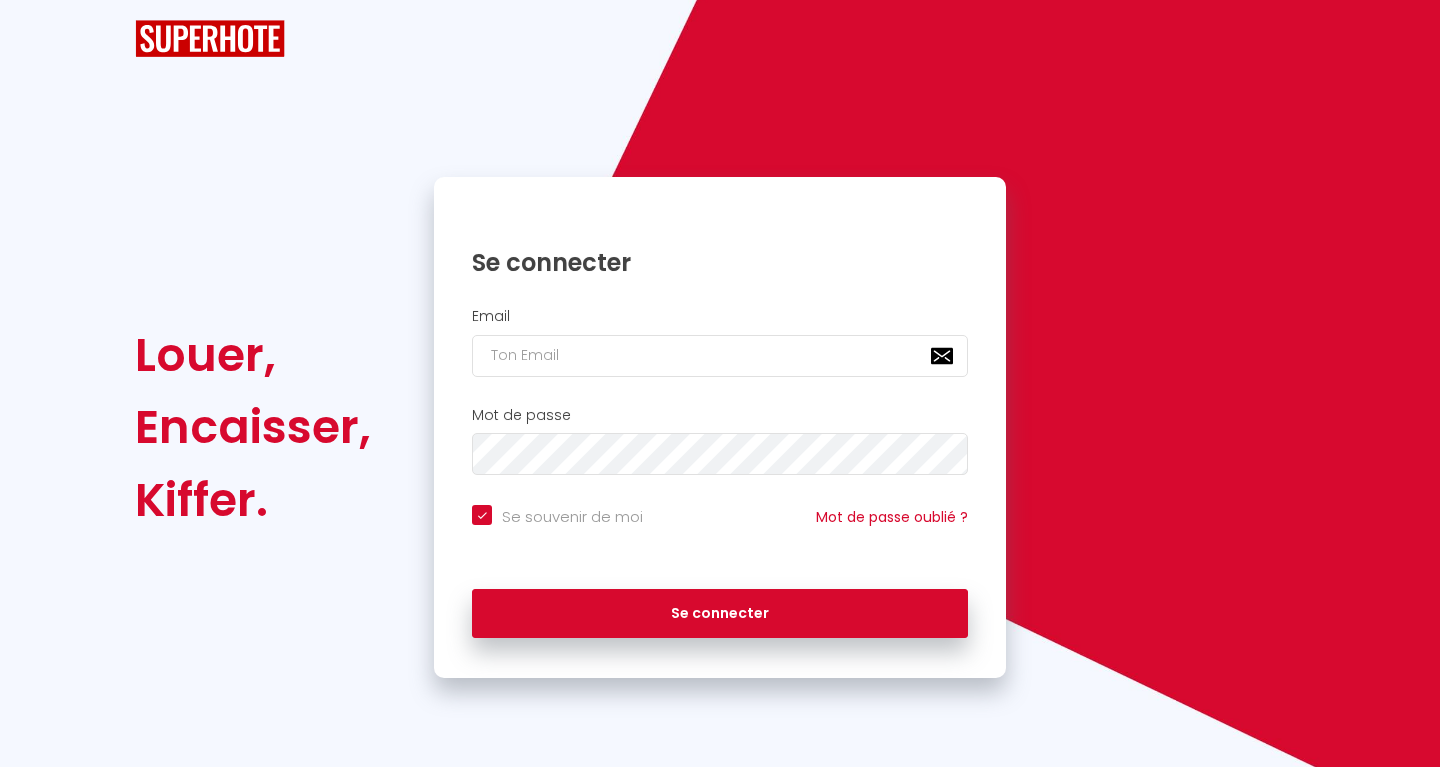 checkbox on "true" 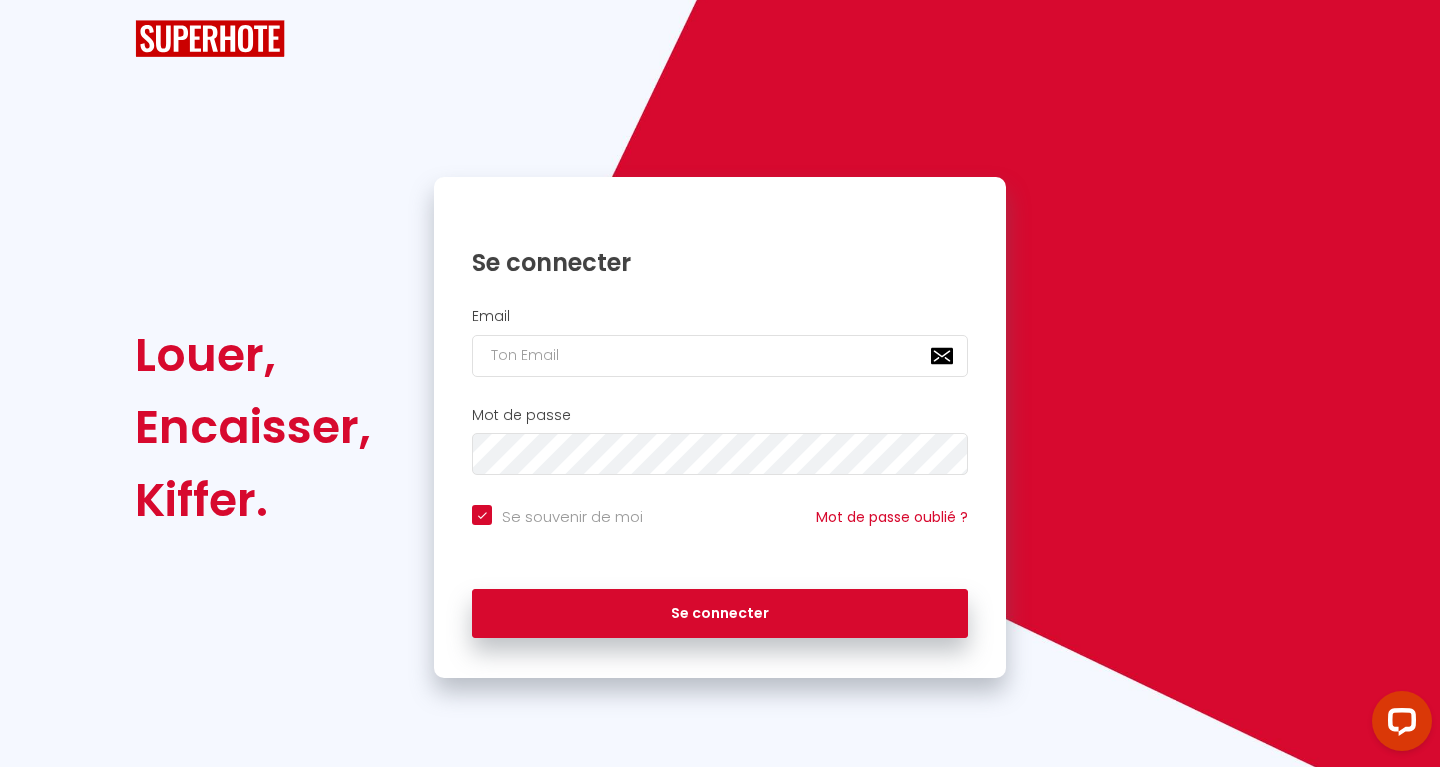 scroll, scrollTop: 0, scrollLeft: 0, axis: both 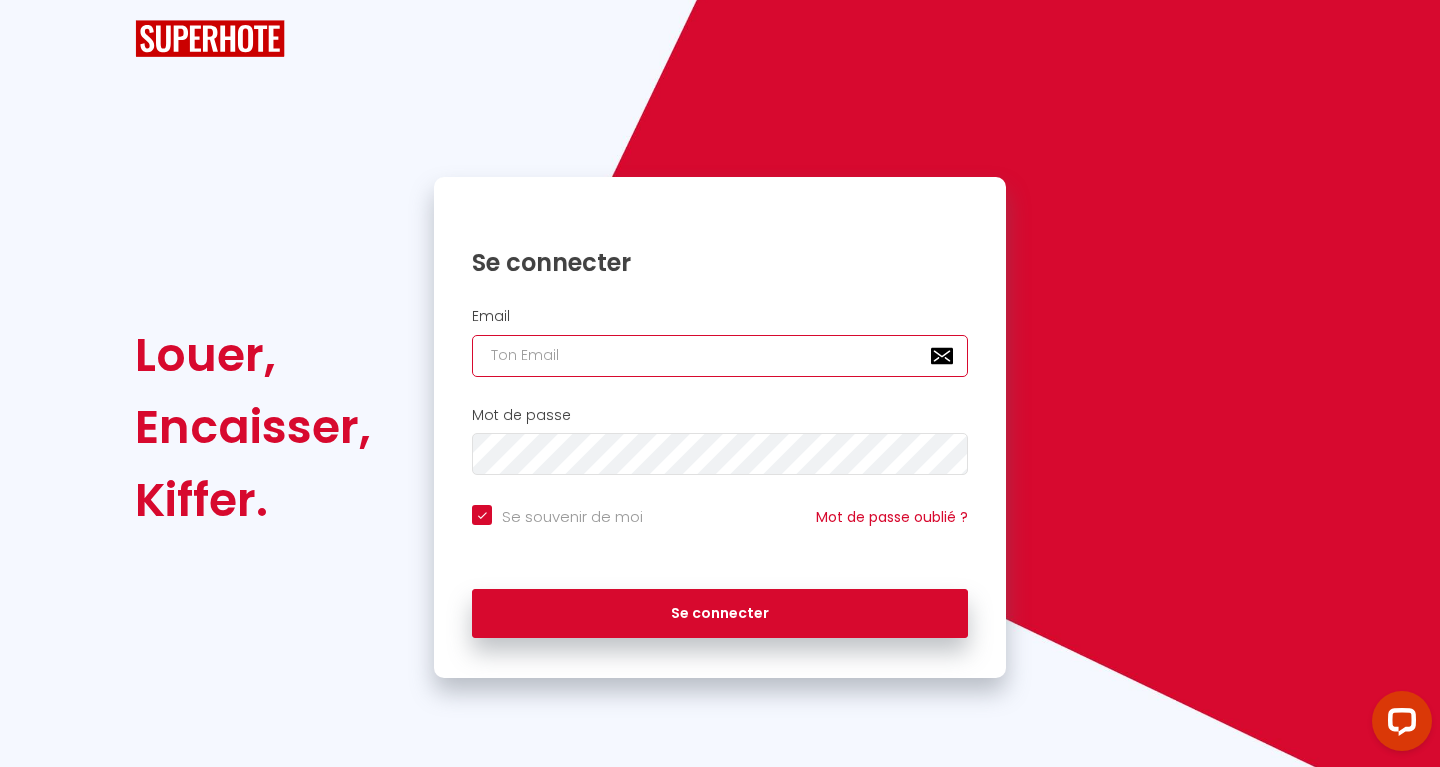 click at bounding box center (720, 356) 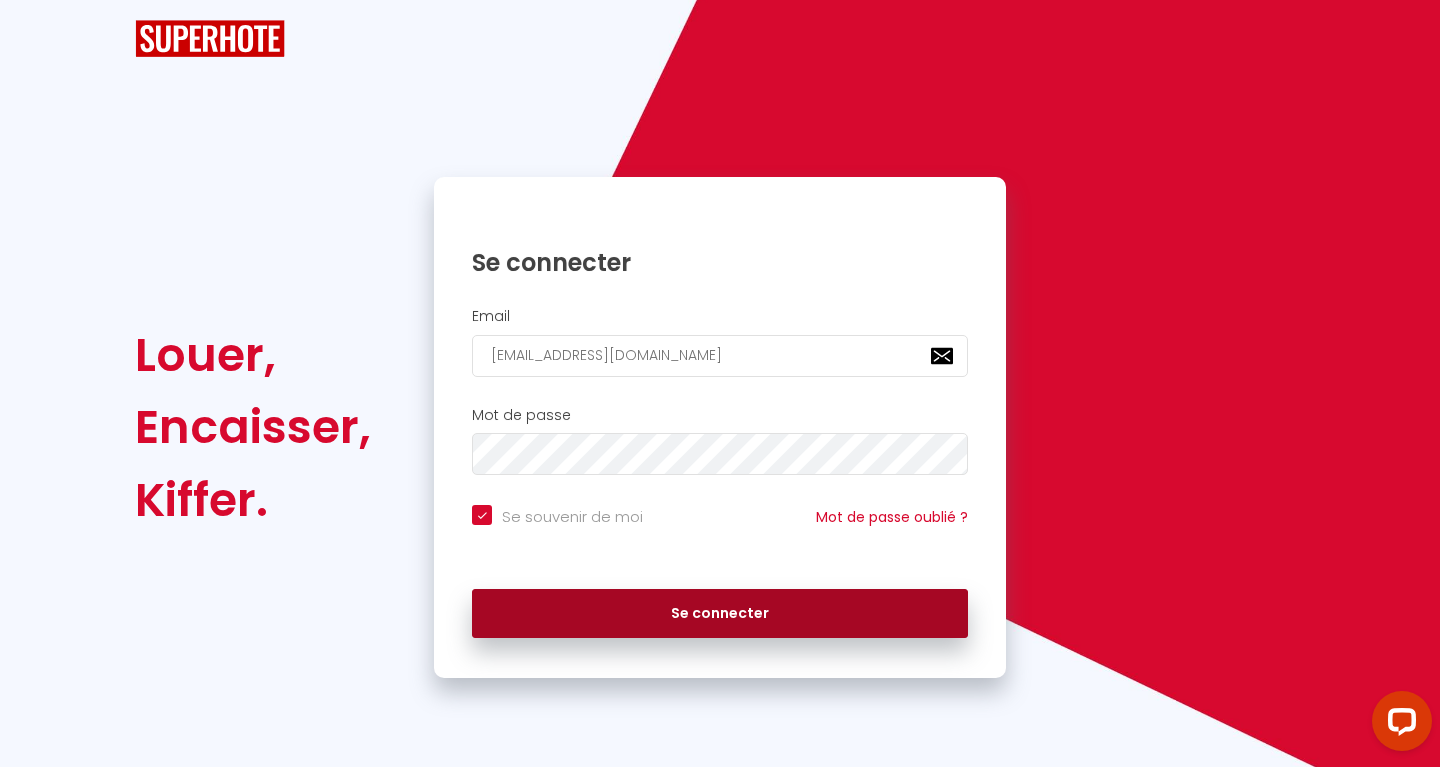 click on "Se connecter" at bounding box center [720, 614] 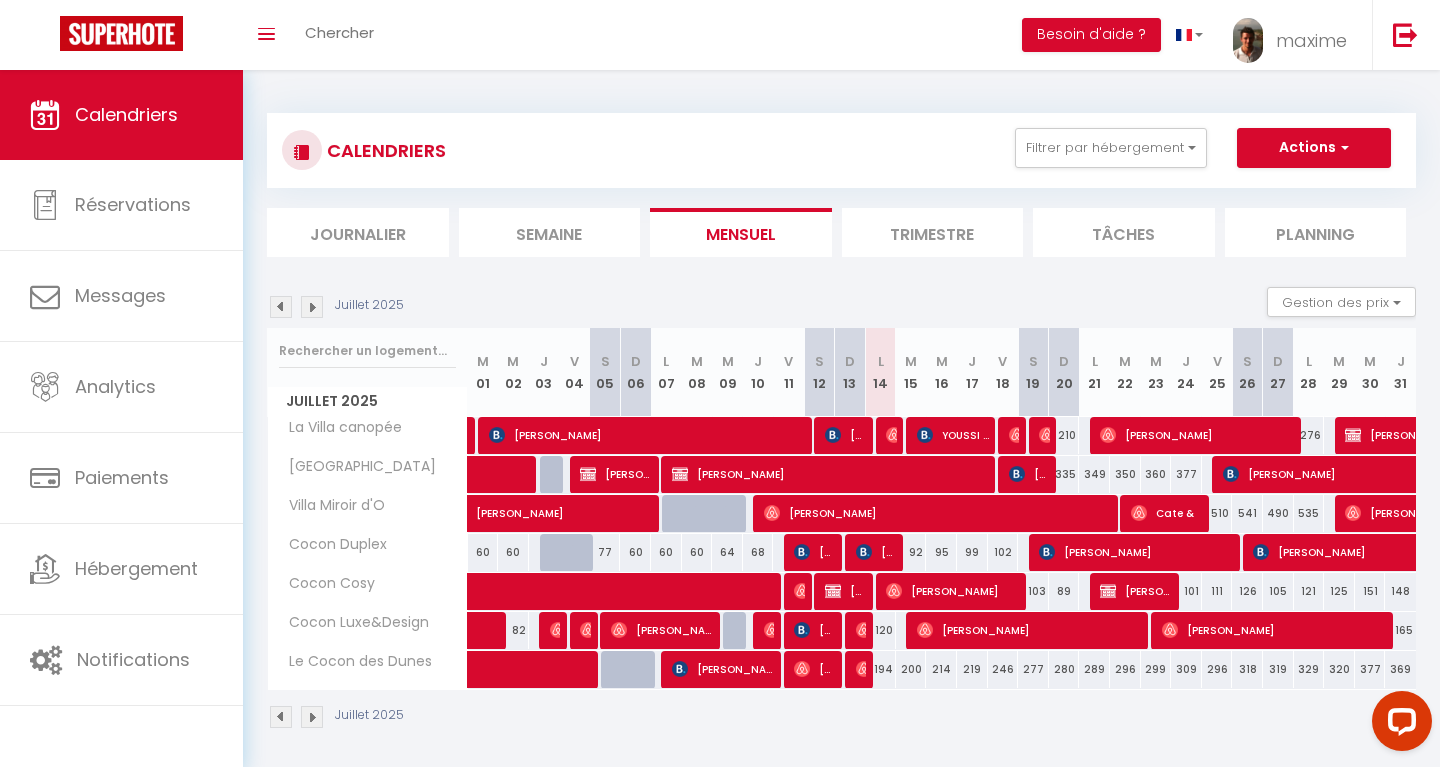 scroll, scrollTop: 55, scrollLeft: 0, axis: vertical 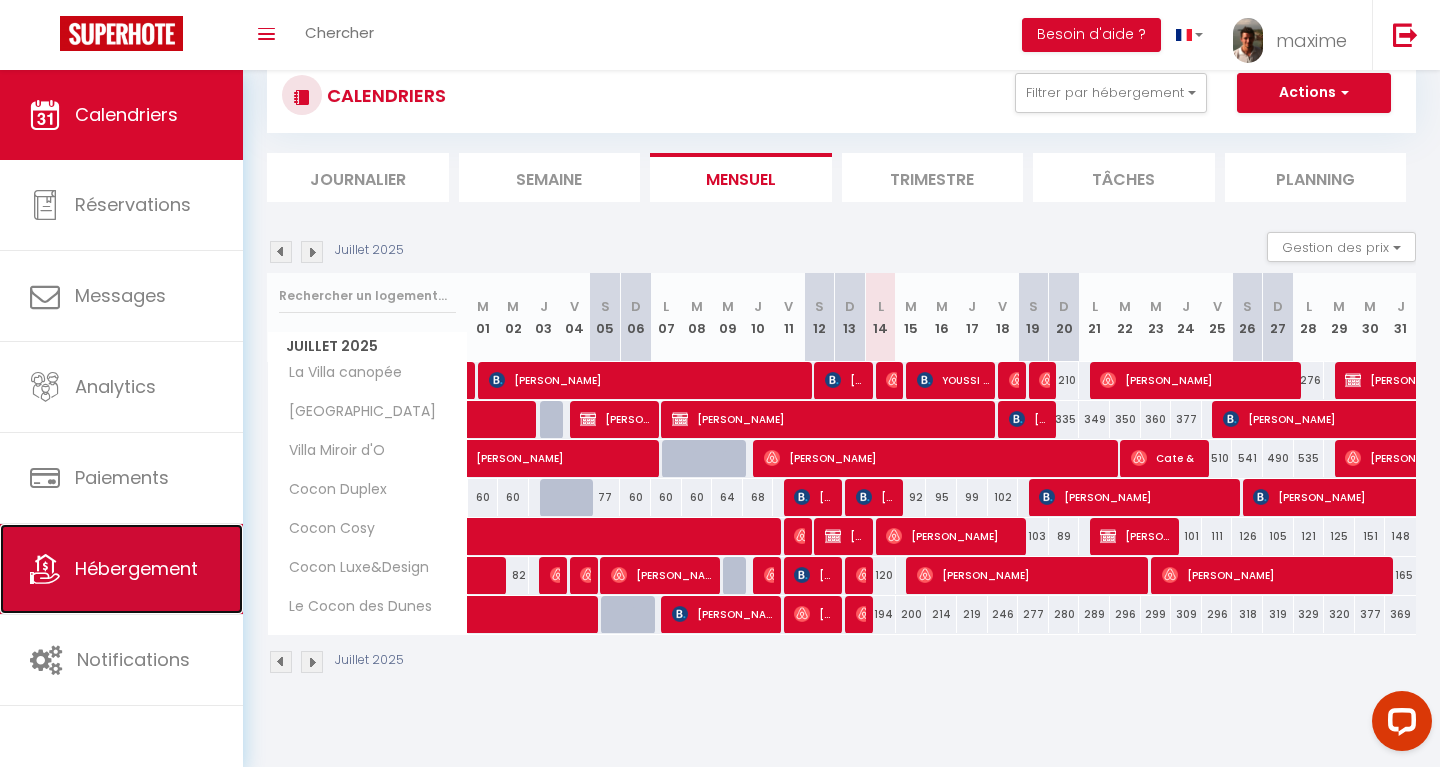 click on "Hébergement" at bounding box center [121, 569] 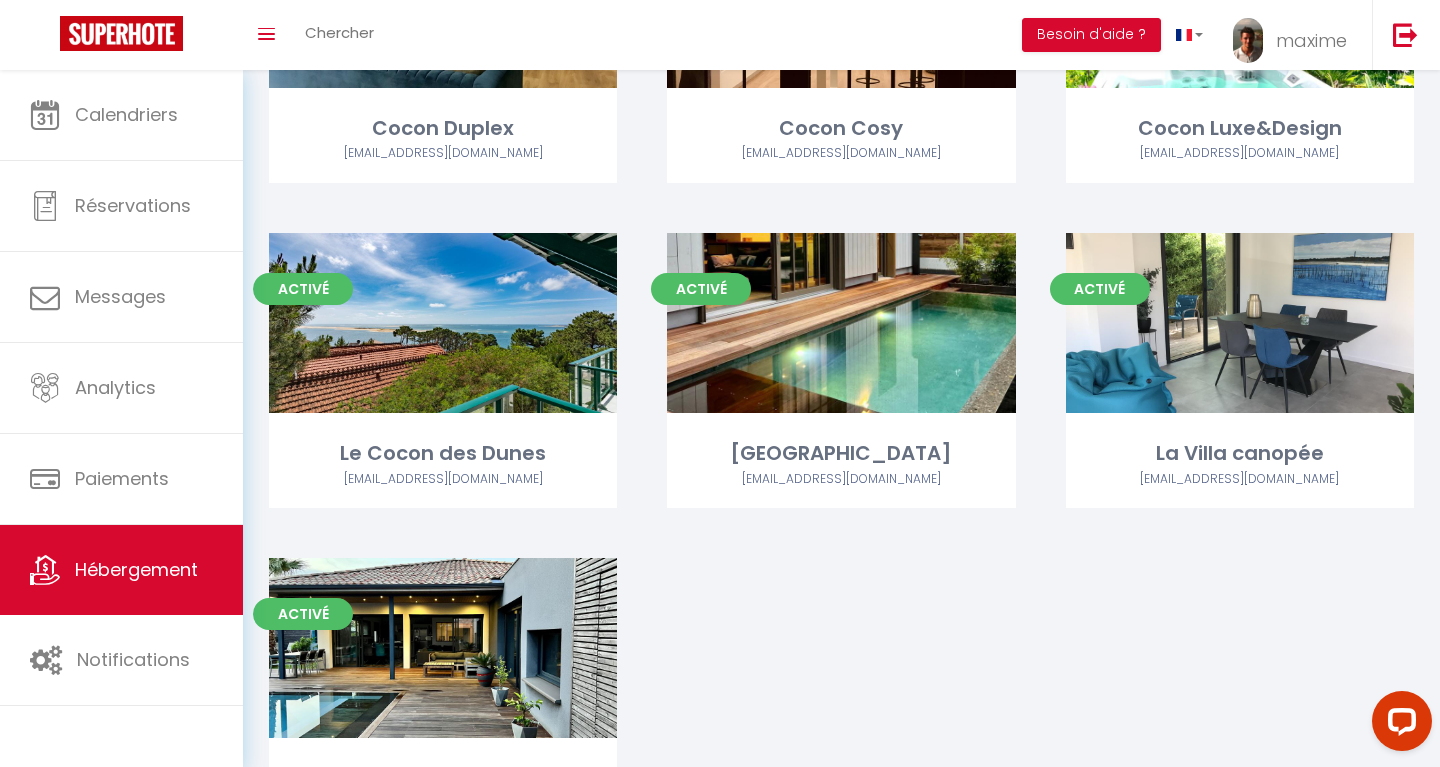 scroll, scrollTop: 412, scrollLeft: 0, axis: vertical 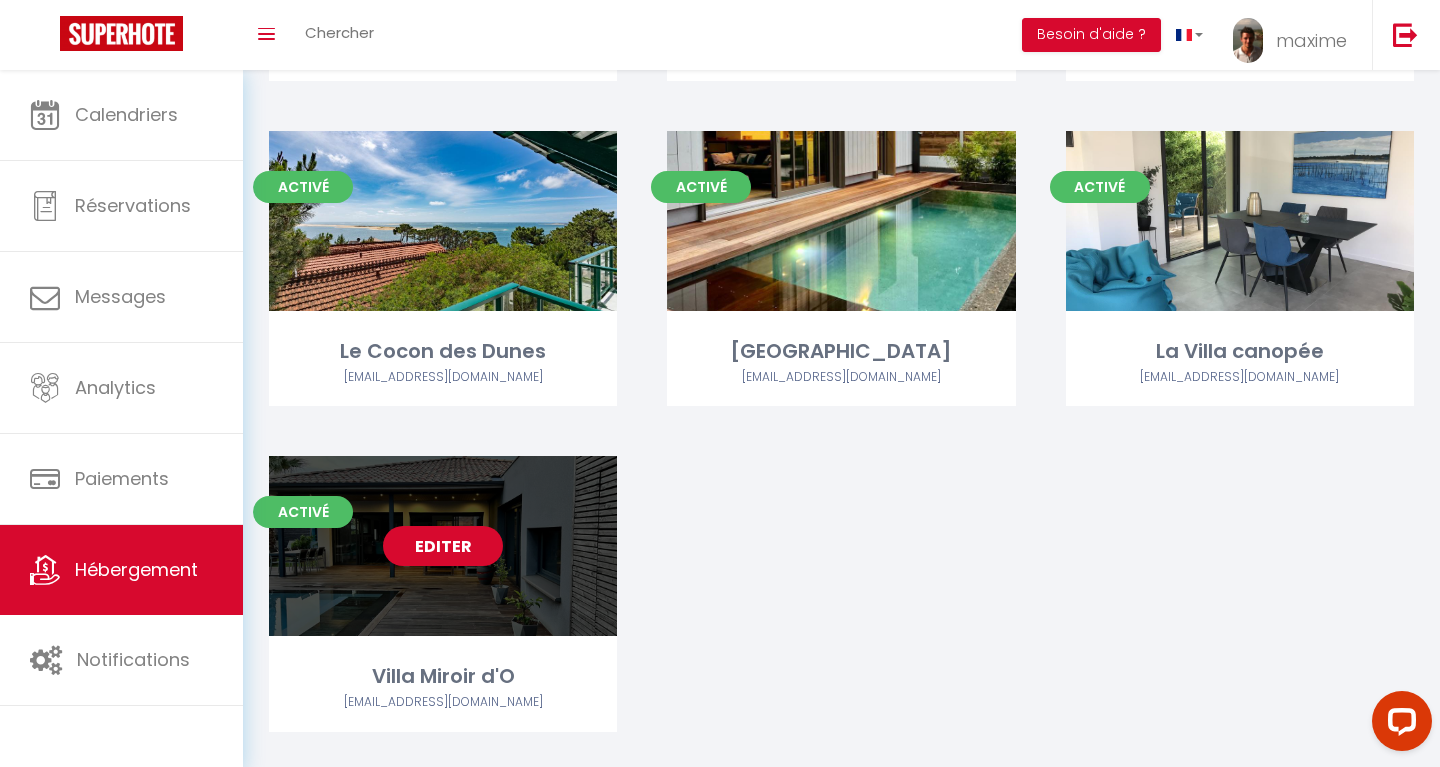 click on "Editer" at bounding box center (443, 546) 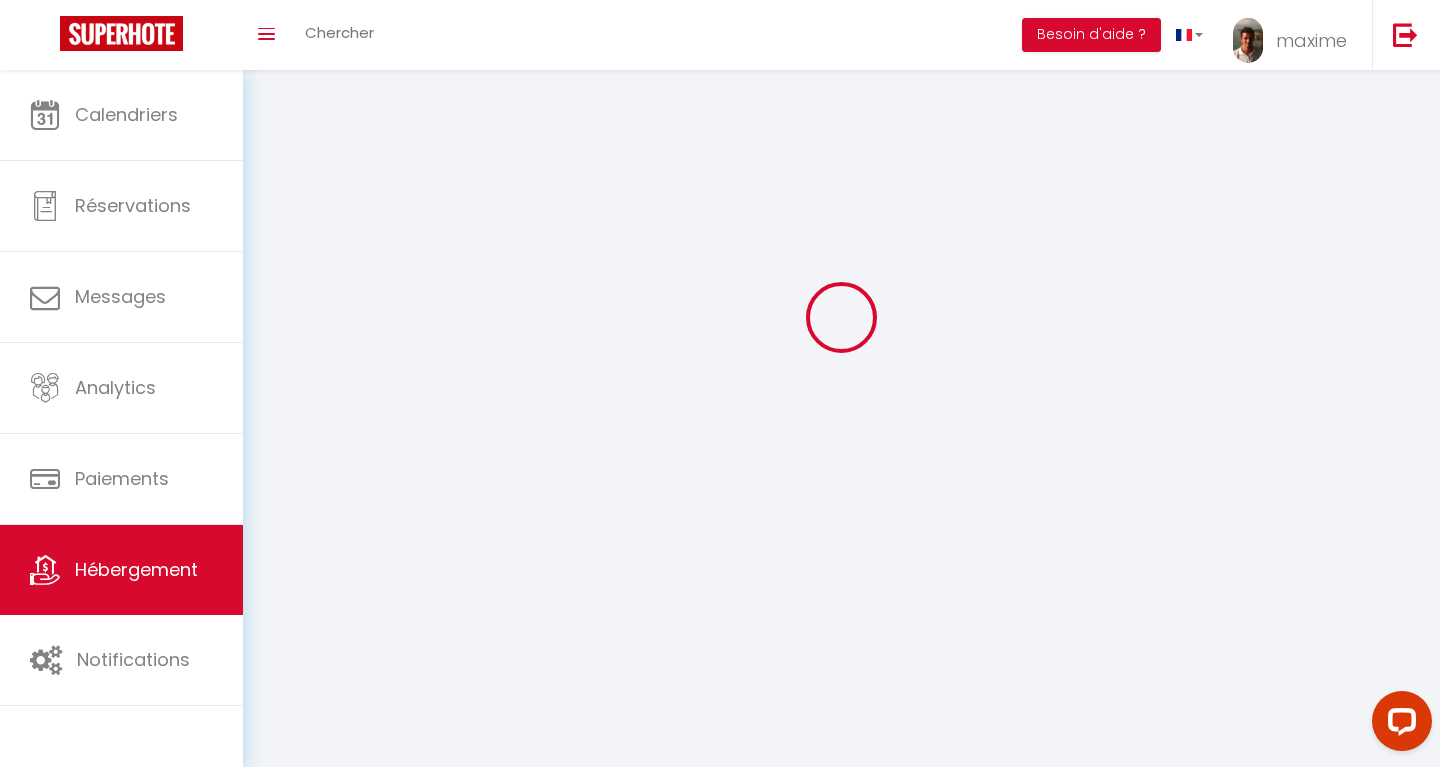 scroll, scrollTop: 0, scrollLeft: 0, axis: both 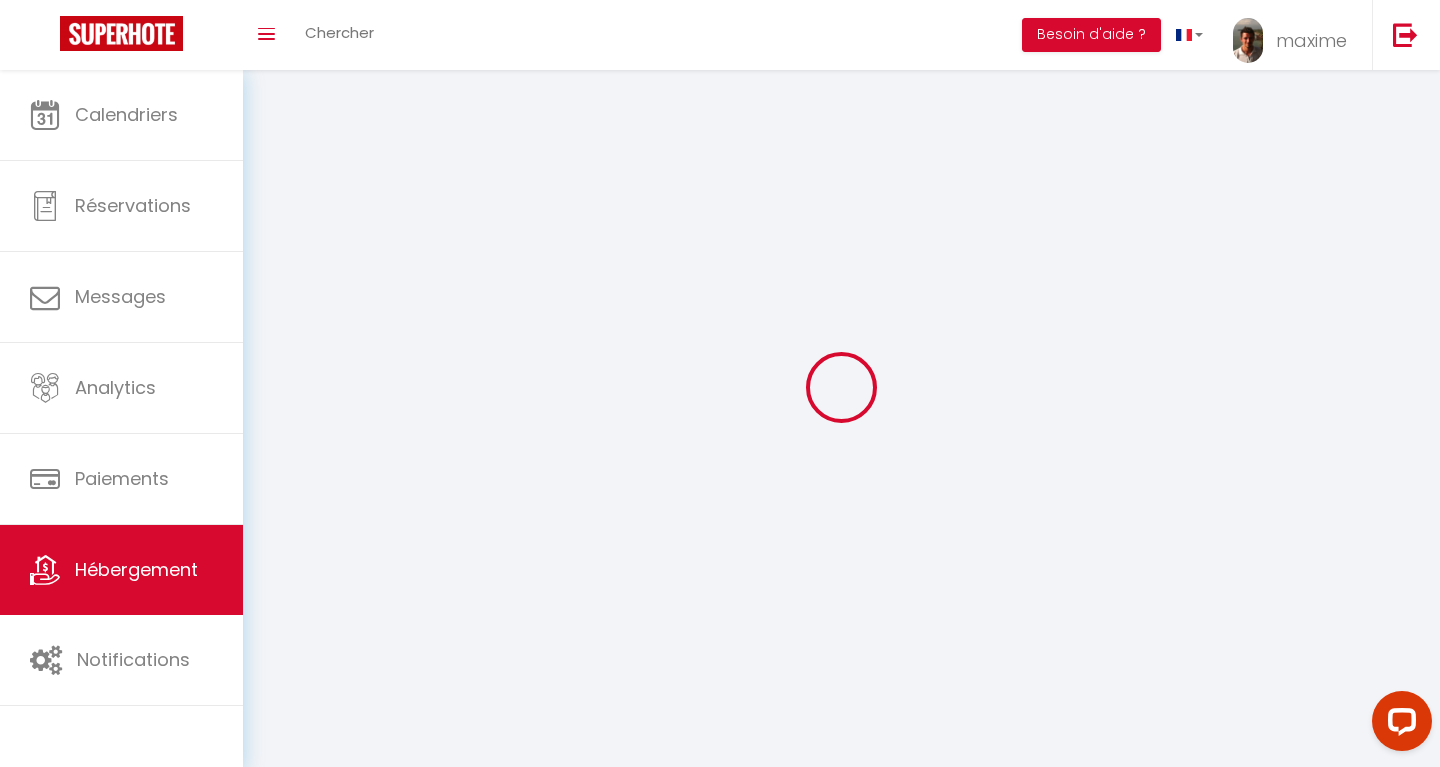 select on "16:00" 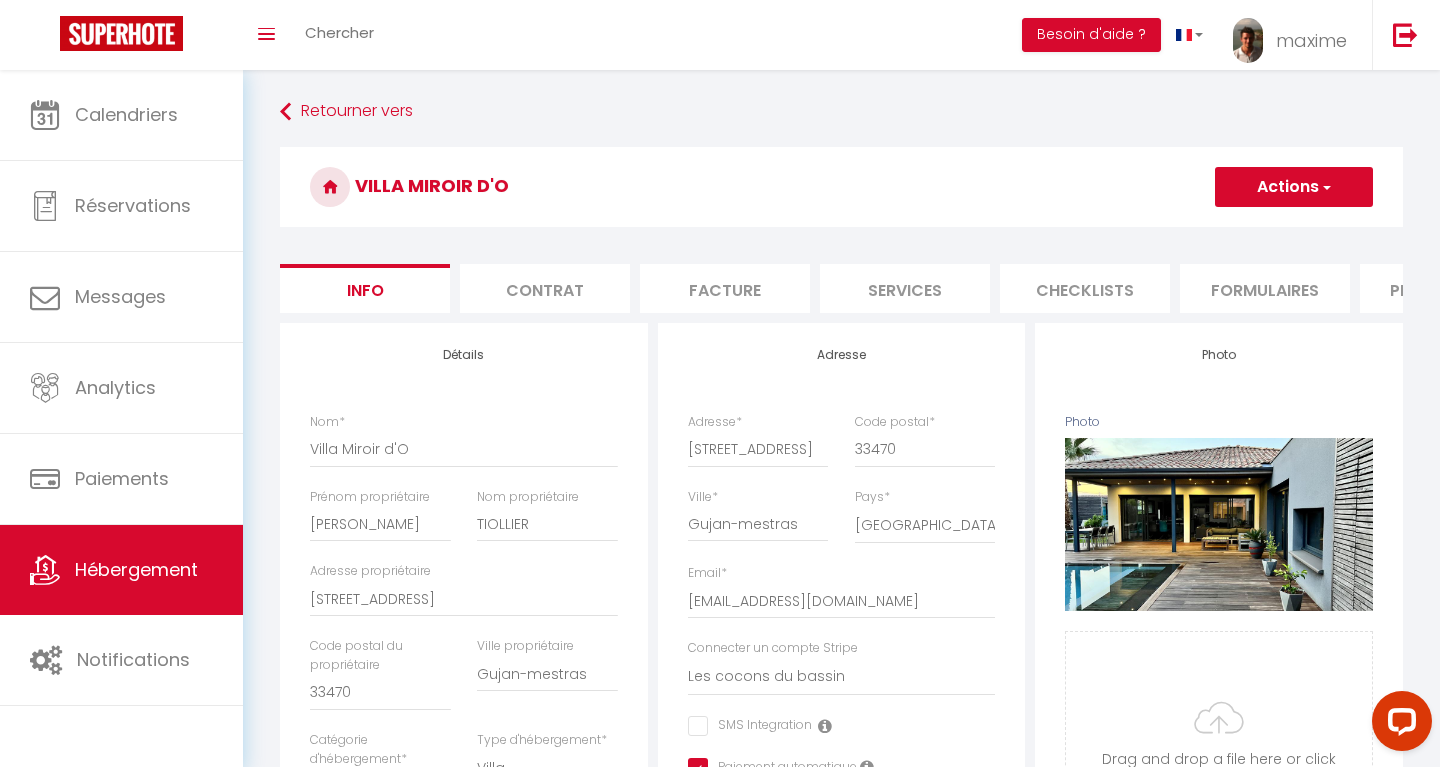checkbox on "false" 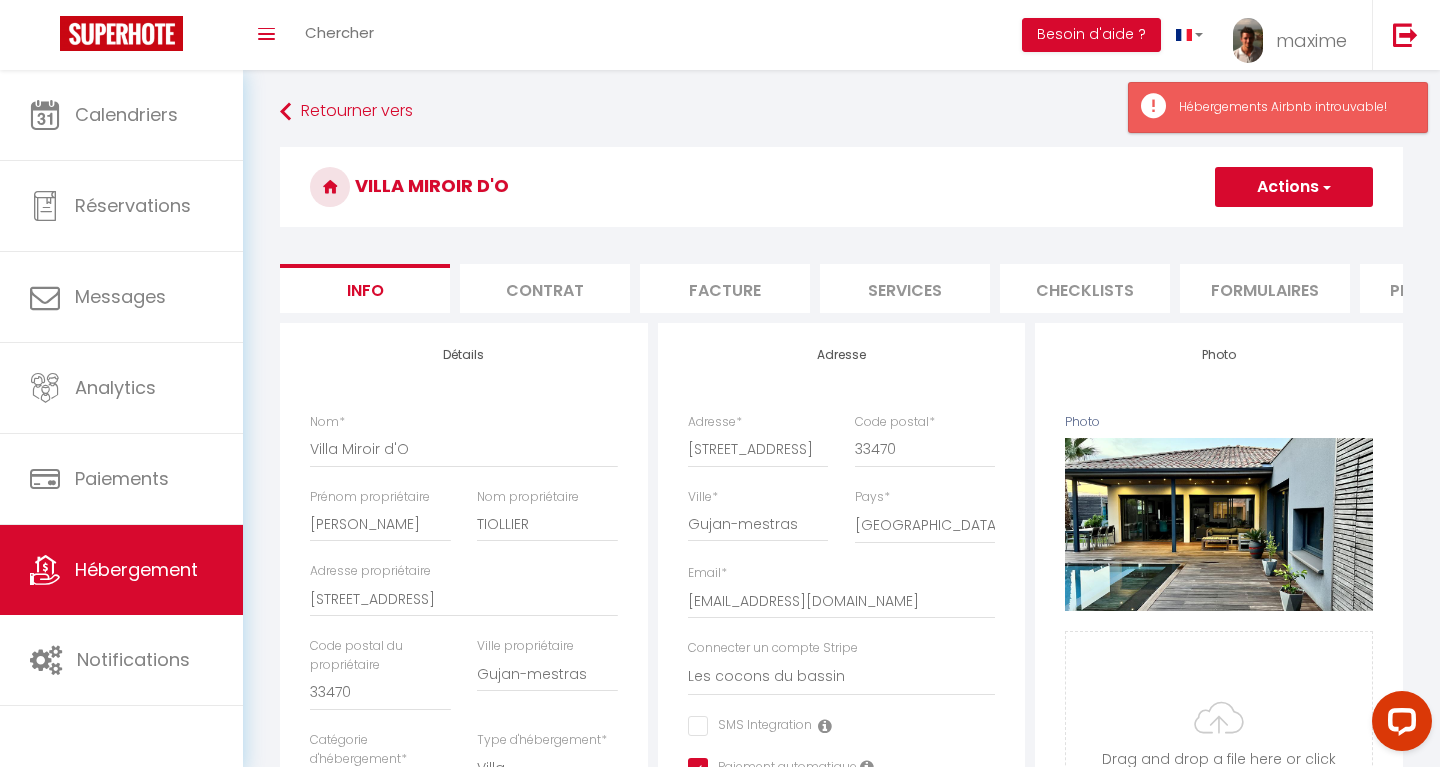 click on "Contrat" at bounding box center (545, 288) 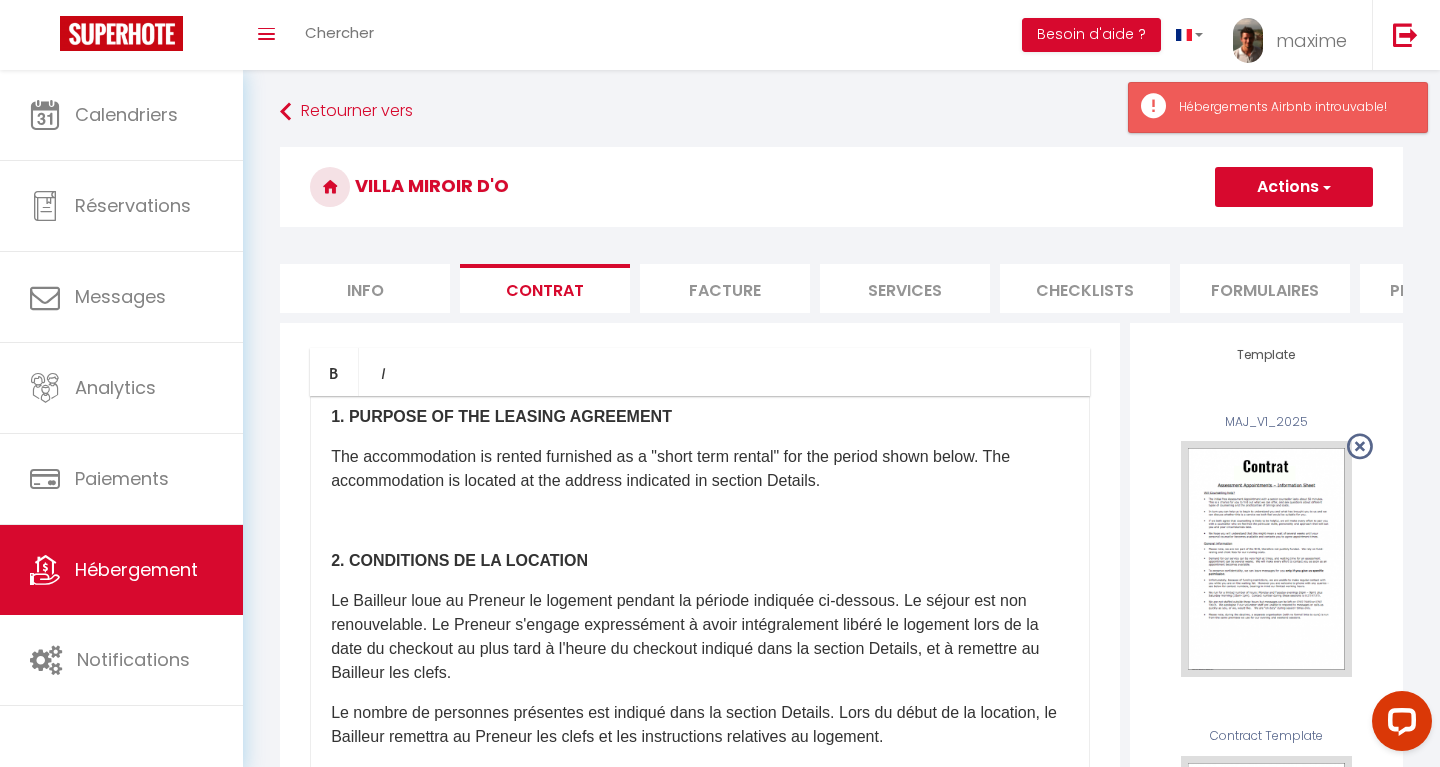 scroll, scrollTop: 183, scrollLeft: 0, axis: vertical 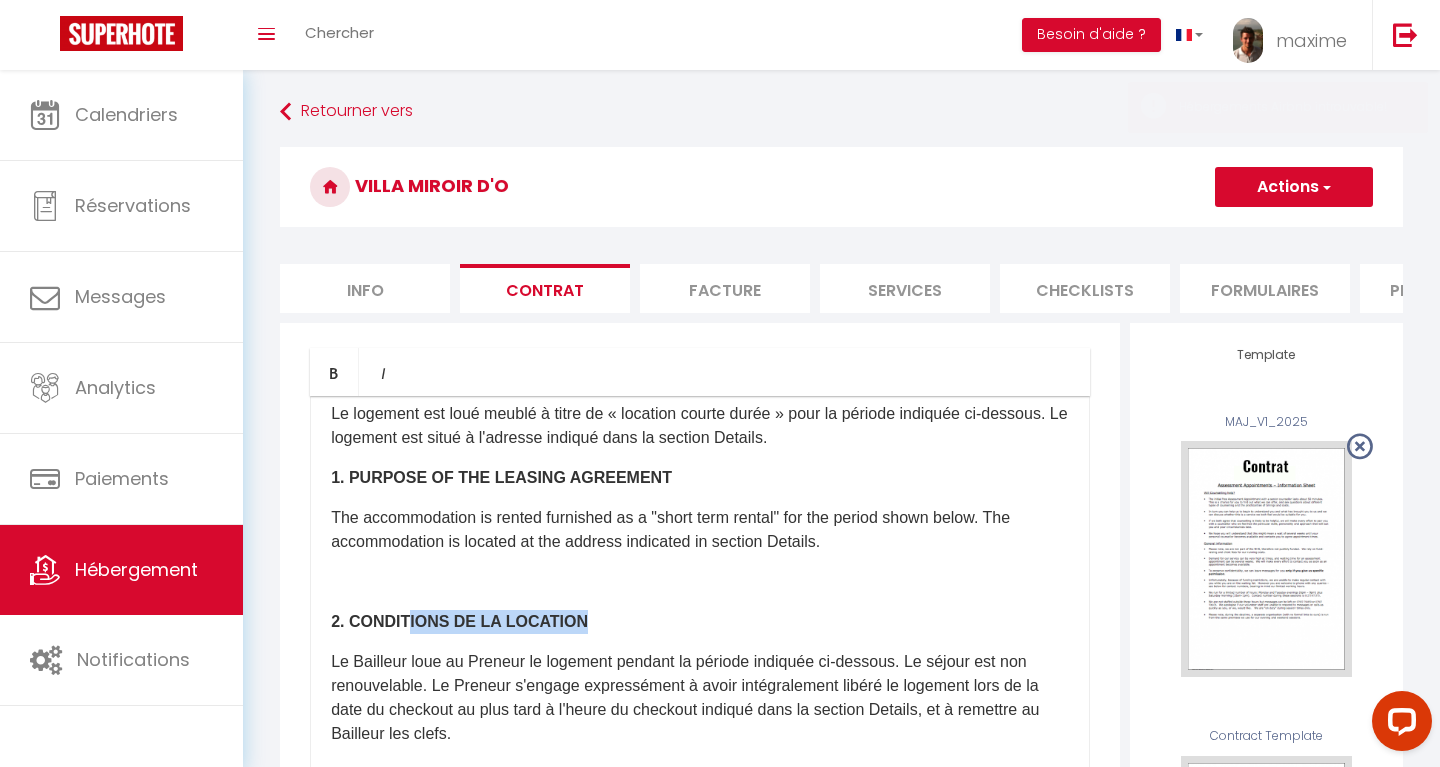 drag, startPoint x: 576, startPoint y: 620, endPoint x: 406, endPoint y: 614, distance: 170.10585 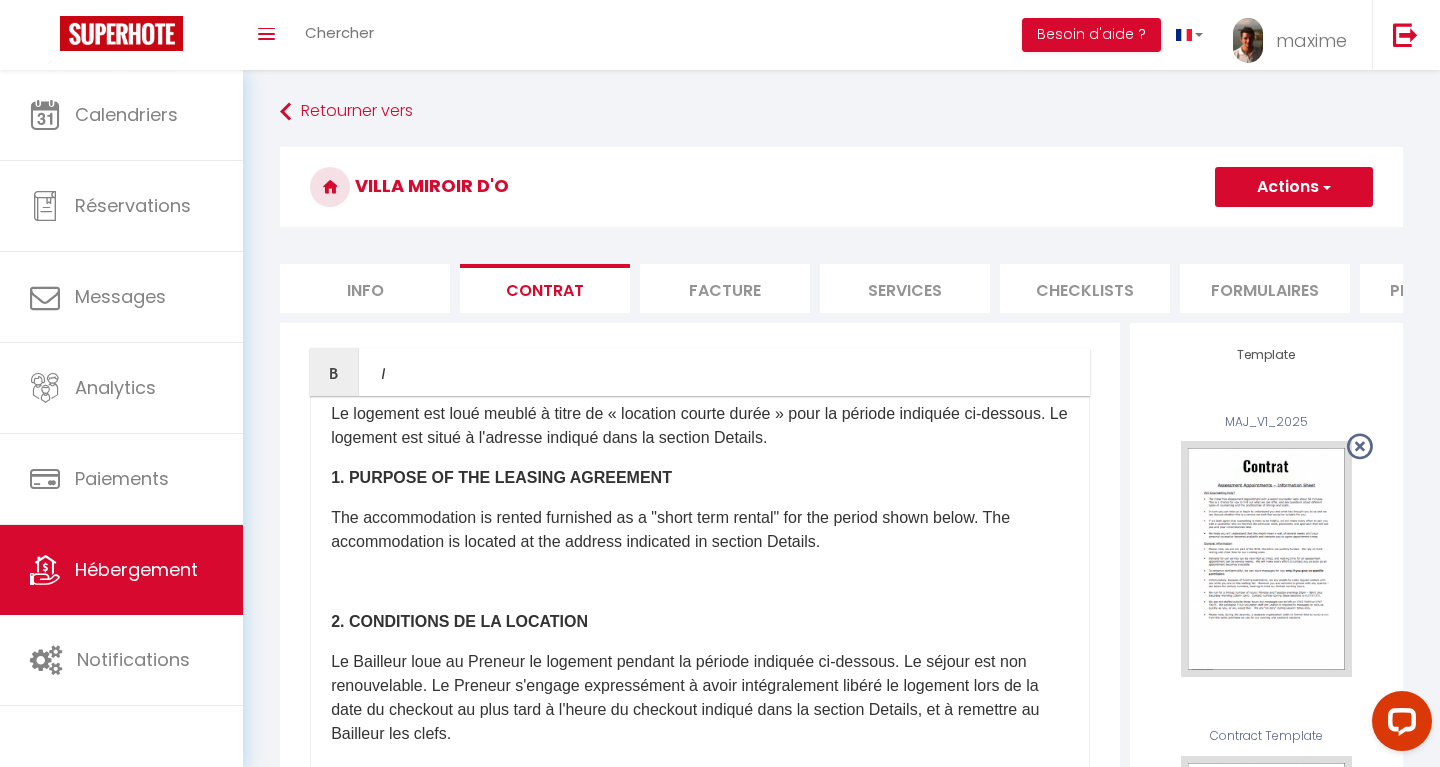 click at bounding box center [700, 582] 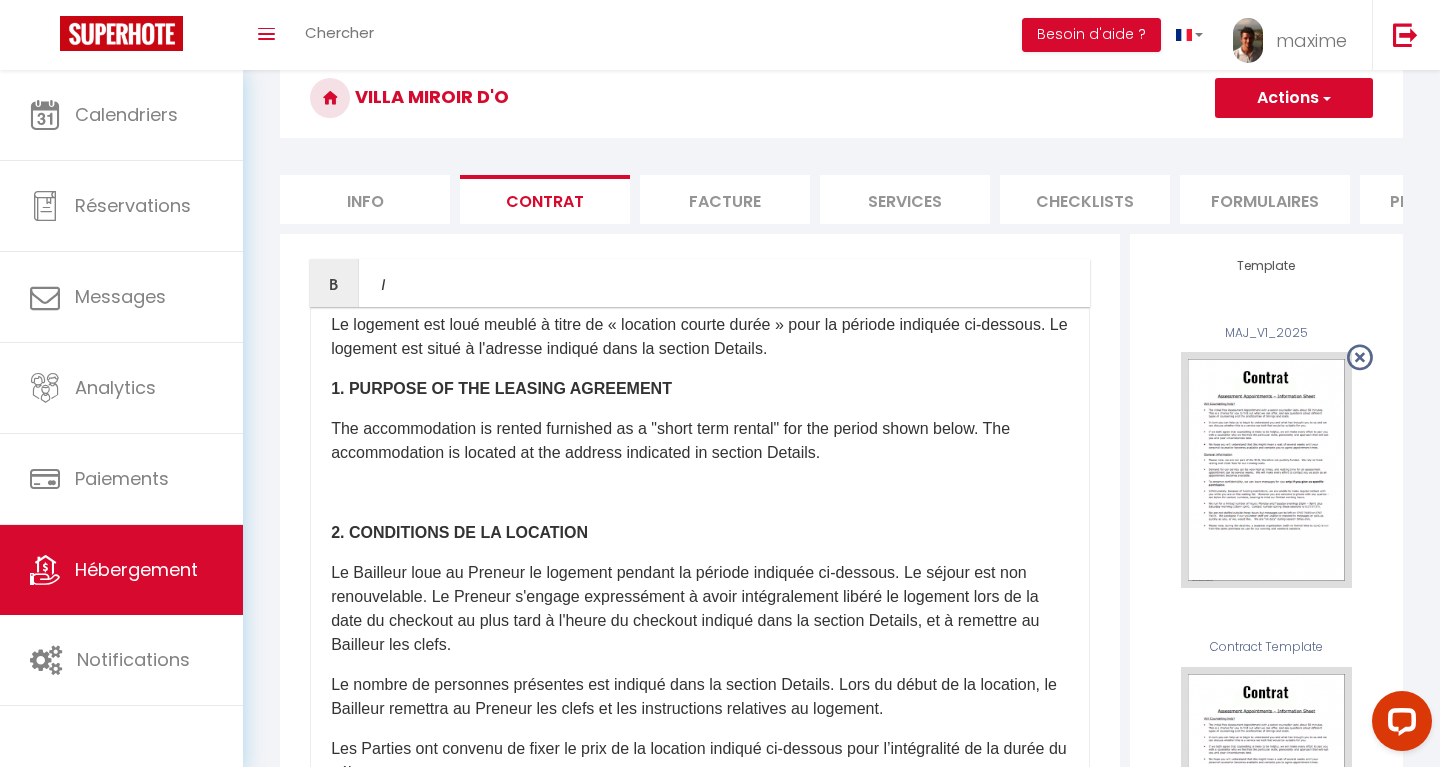 scroll, scrollTop: 105, scrollLeft: 0, axis: vertical 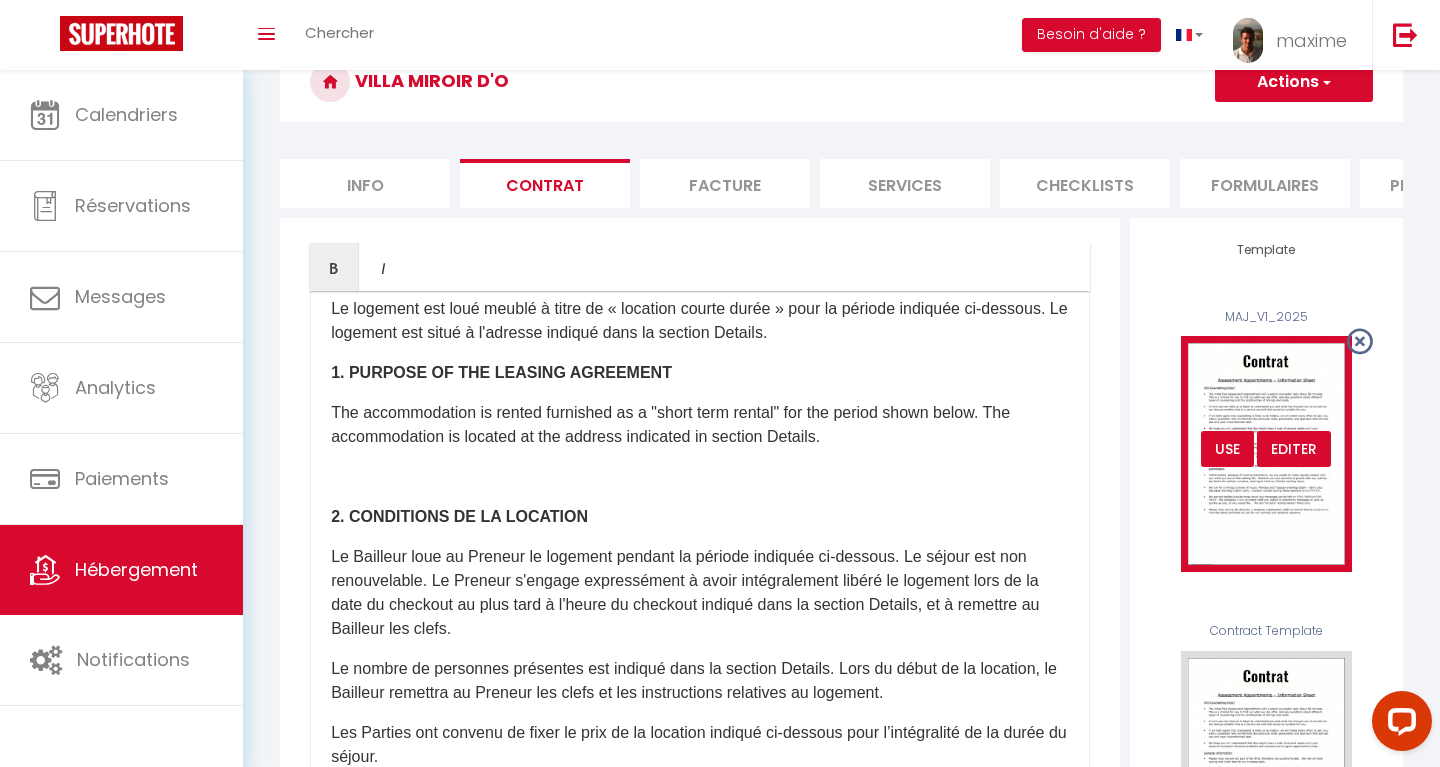 click on "Editer" at bounding box center [1294, 449] 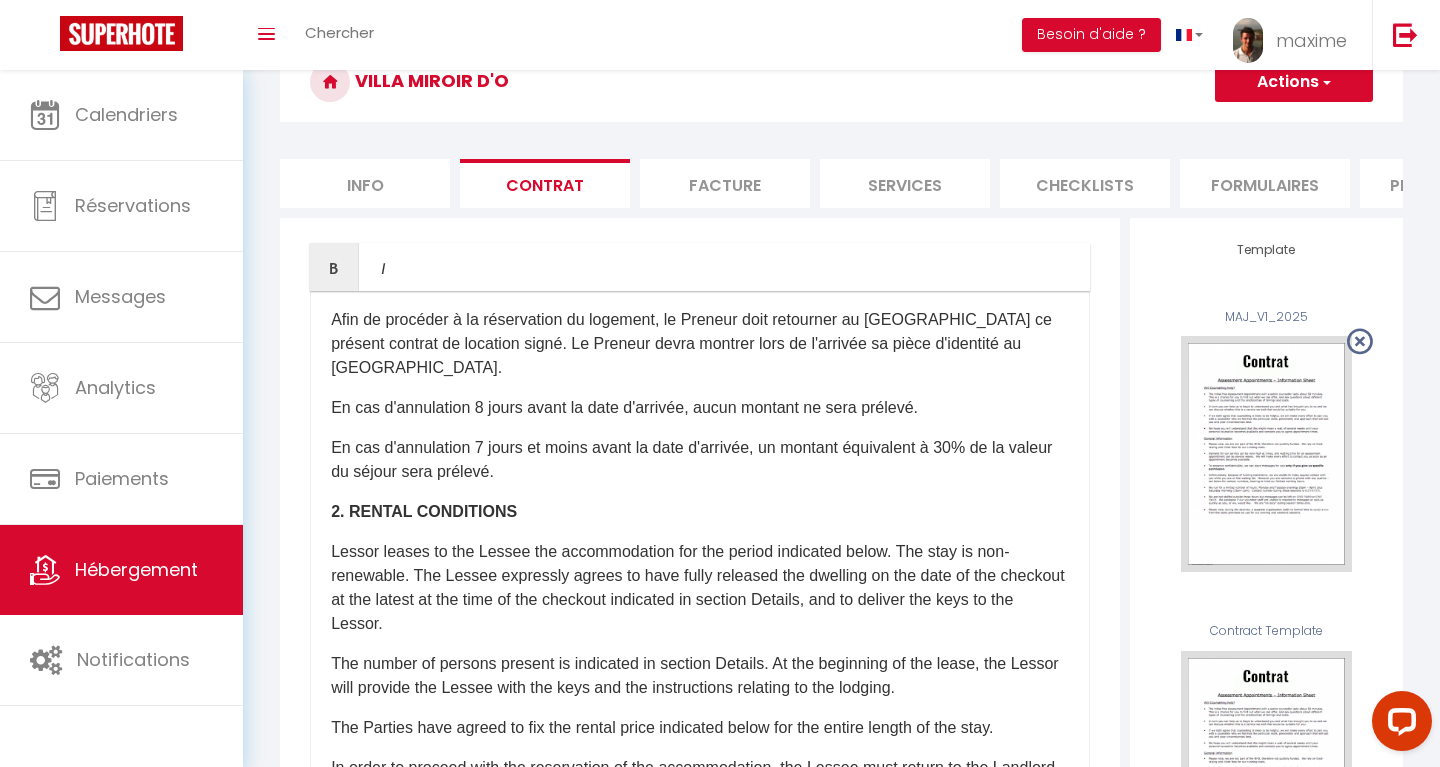 scroll, scrollTop: 0, scrollLeft: 0, axis: both 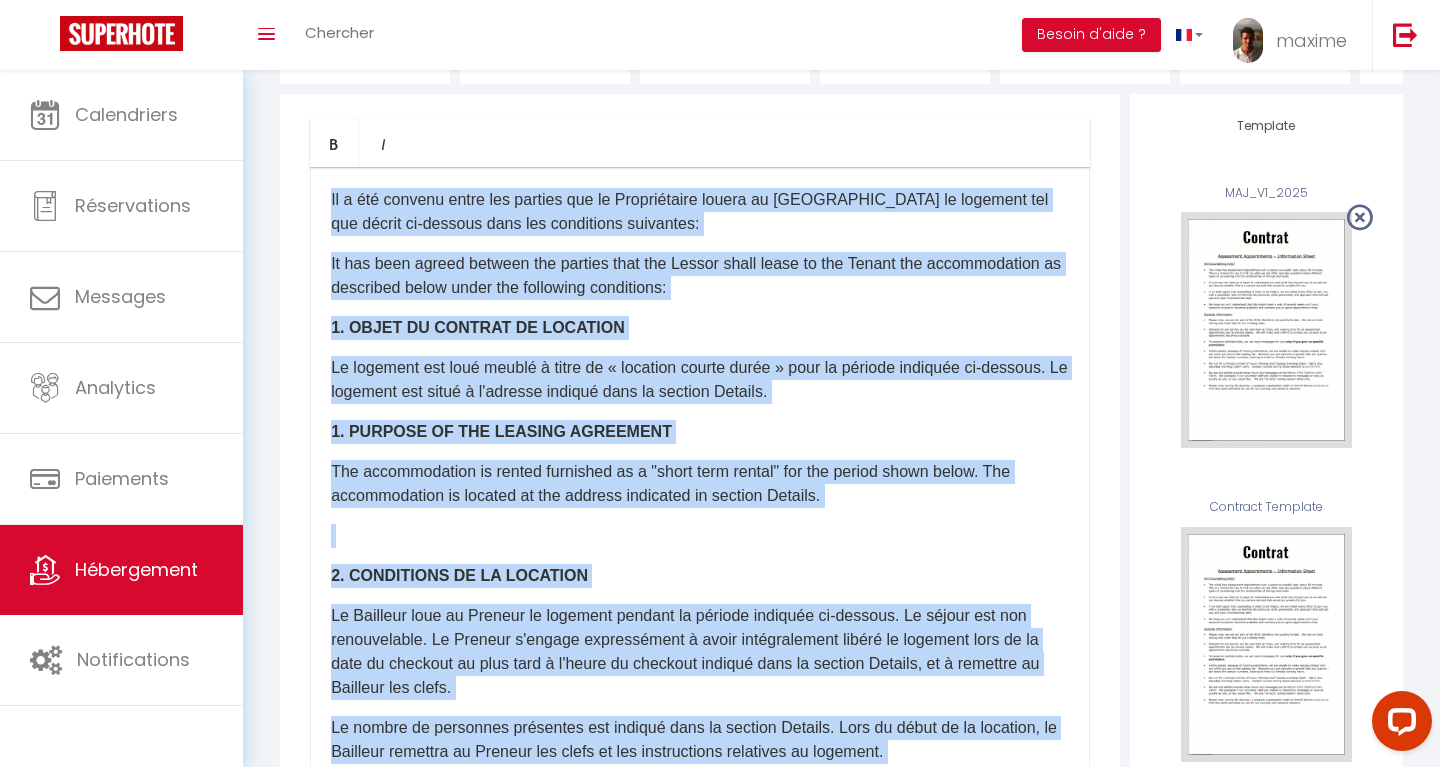 drag, startPoint x: 324, startPoint y: 424, endPoint x: 997, endPoint y: 766, distance: 754.9126 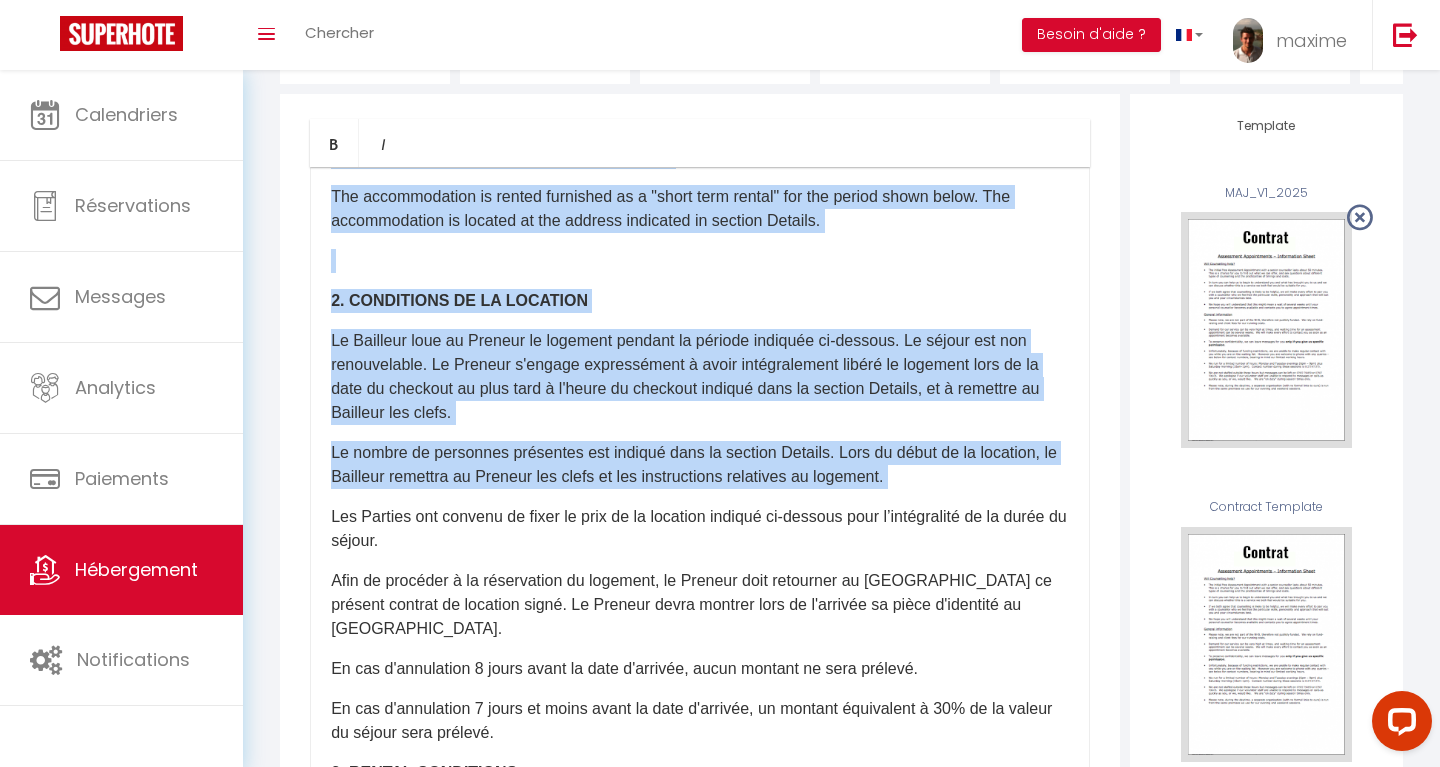 scroll, scrollTop: 276, scrollLeft: 0, axis: vertical 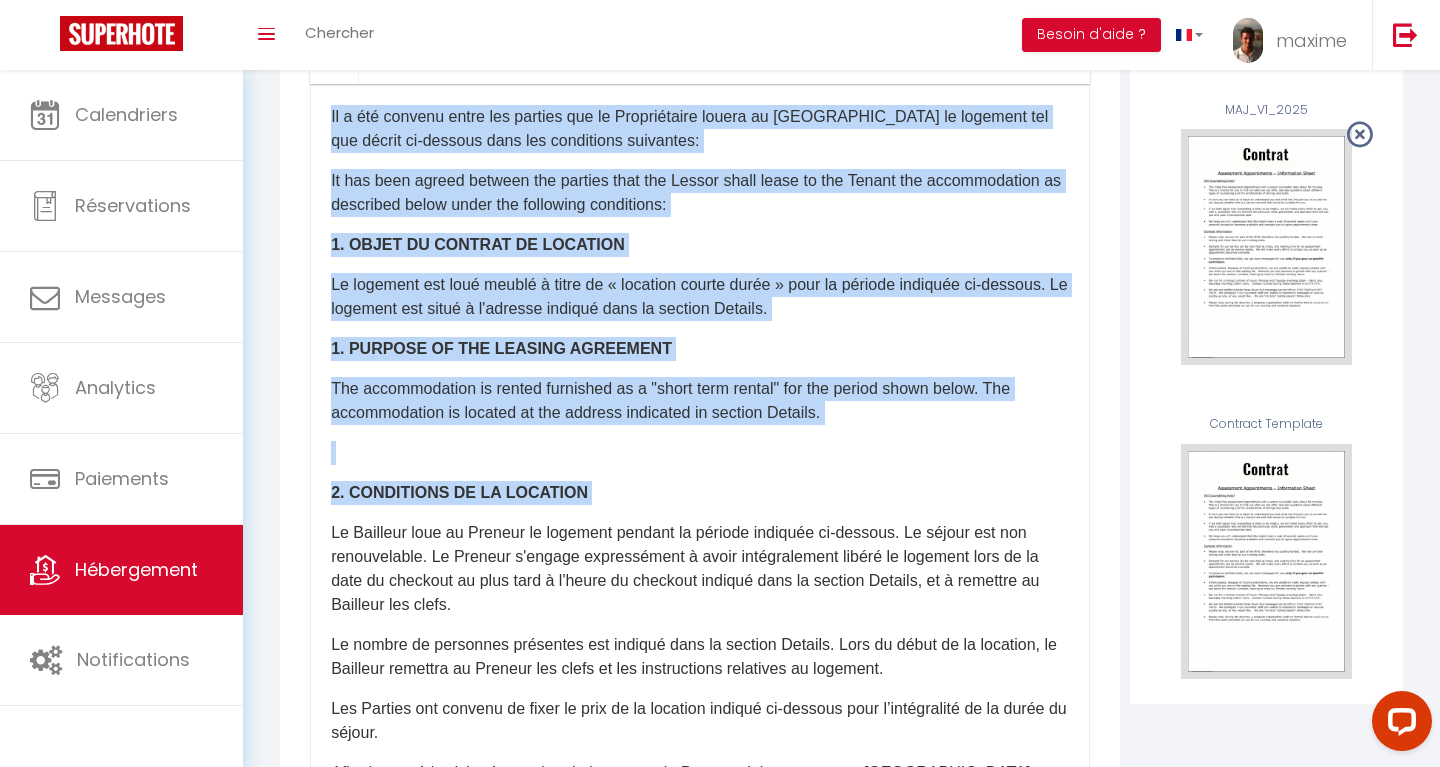 drag, startPoint x: 329, startPoint y: 189, endPoint x: 898, endPoint y: 371, distance: 597.3985 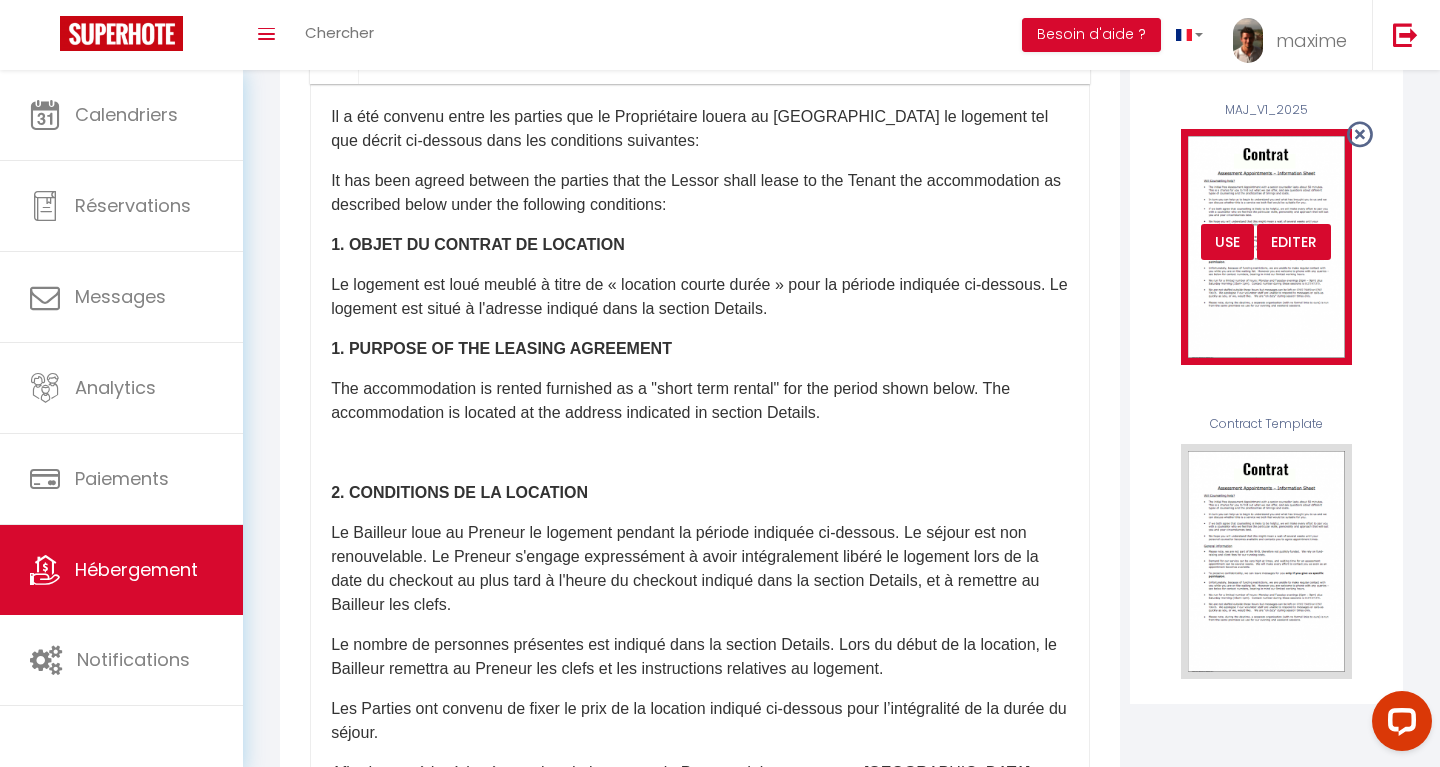 click on "Editer" at bounding box center (1294, 242) 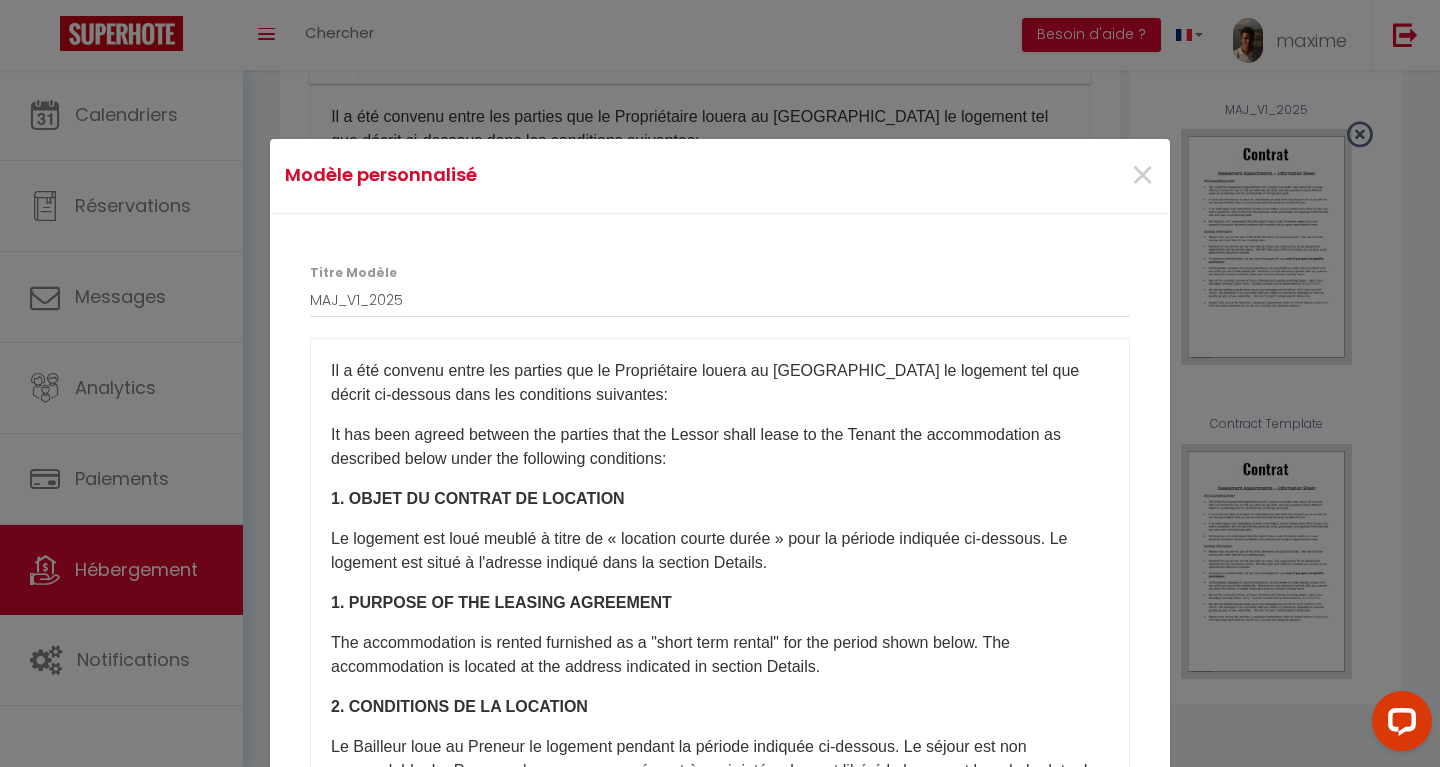 scroll, scrollTop: 54, scrollLeft: 0, axis: vertical 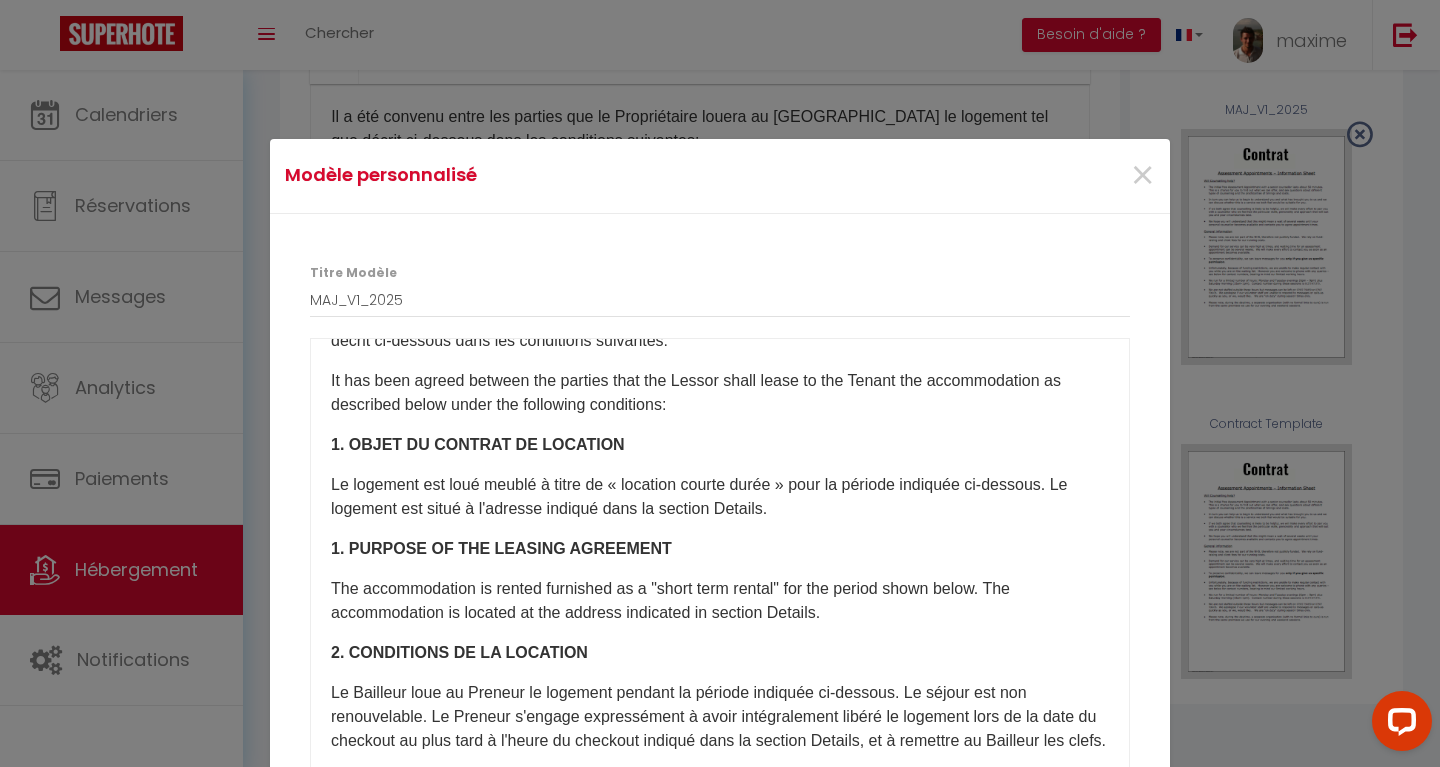 click on "1. OBJET DU CONTRAT DE LOCATION" at bounding box center [478, 444] 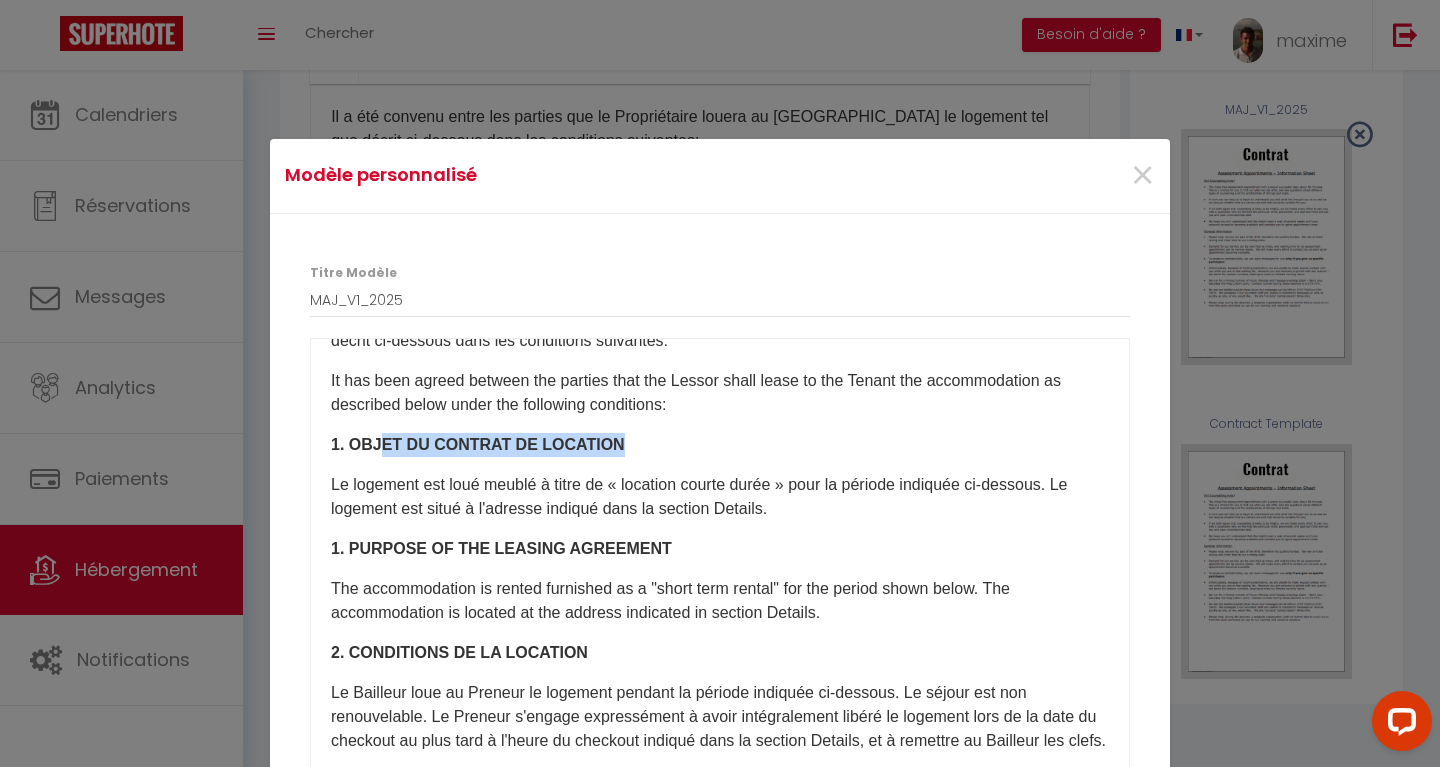 drag, startPoint x: 613, startPoint y: 450, endPoint x: 380, endPoint y: 450, distance: 233 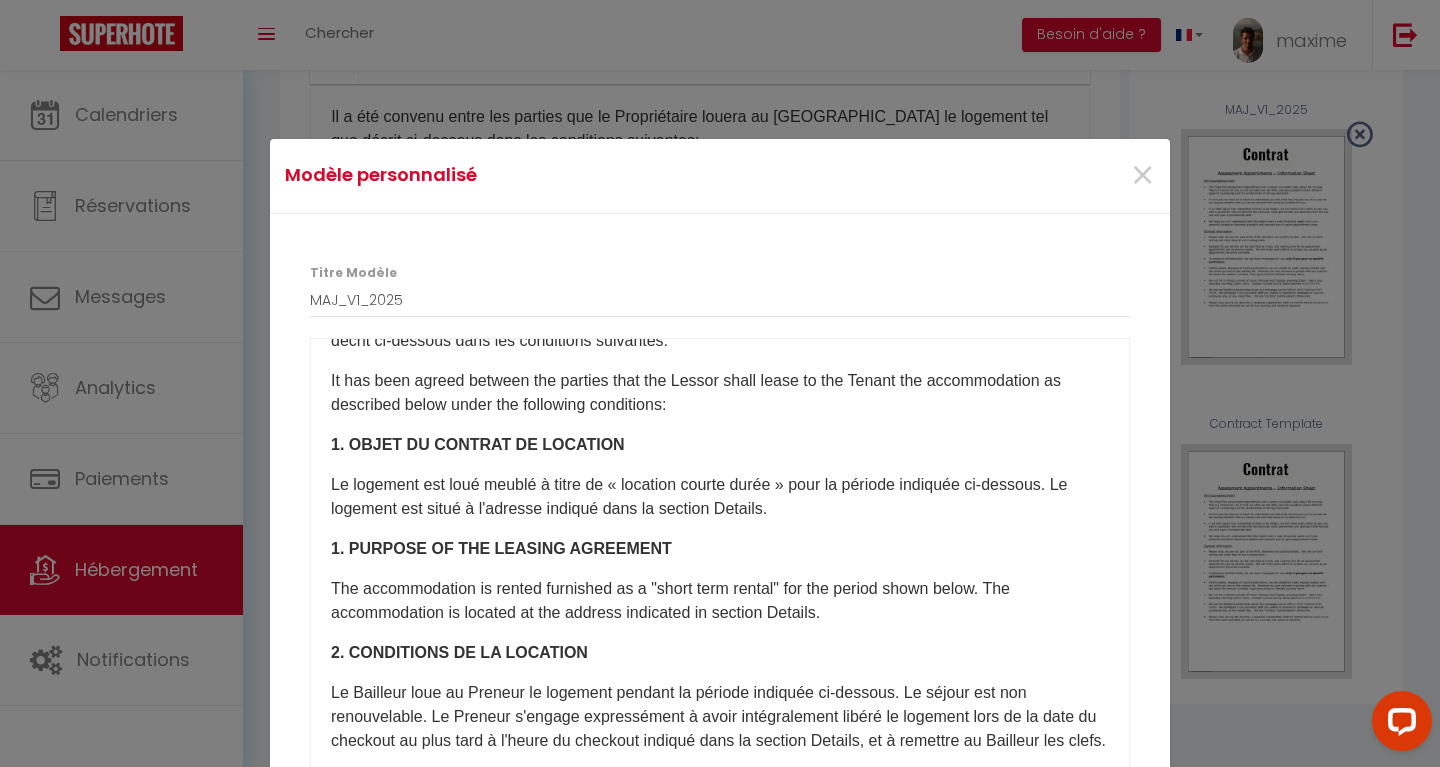 click on "1. OBJET DU CONTRAT DE LOCATION" at bounding box center (478, 444) 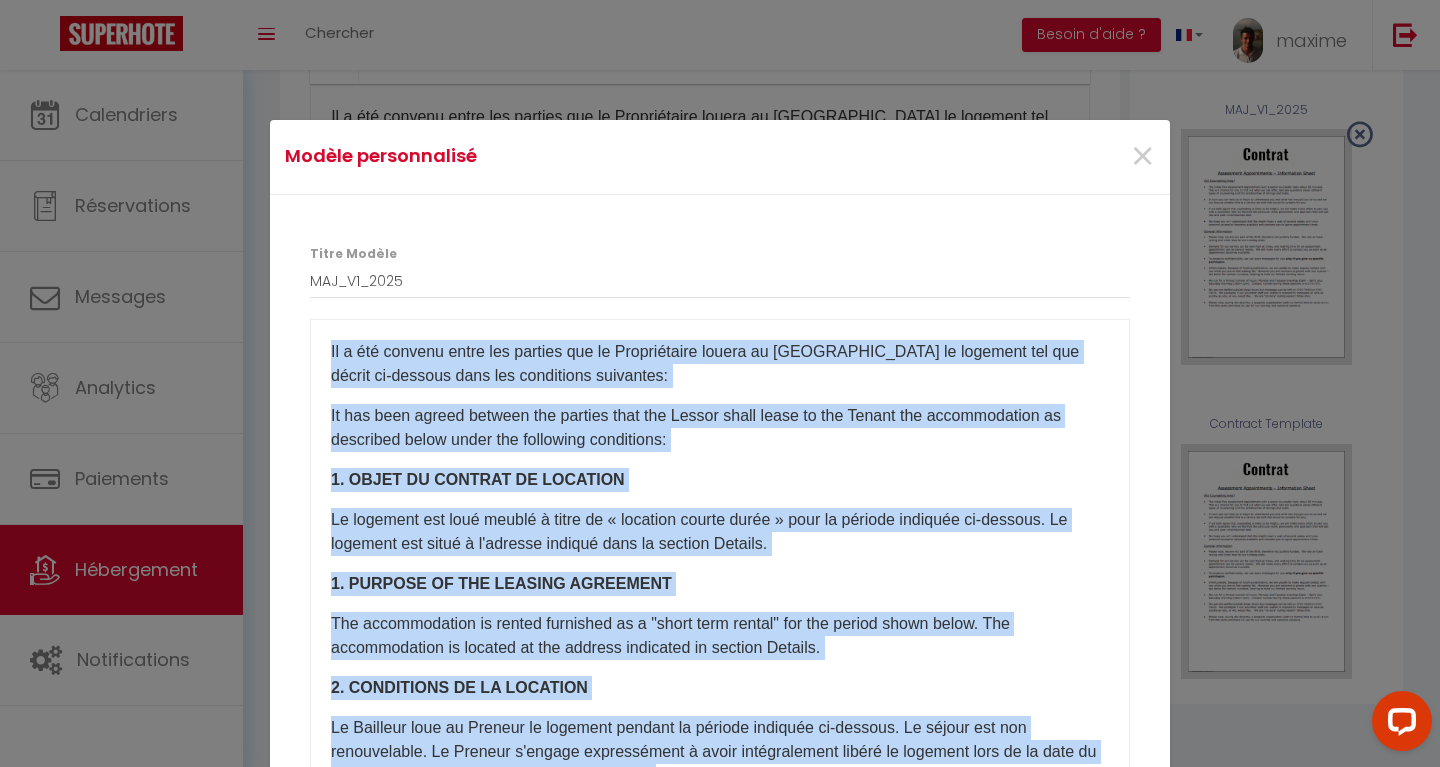 scroll, scrollTop: 22, scrollLeft: 0, axis: vertical 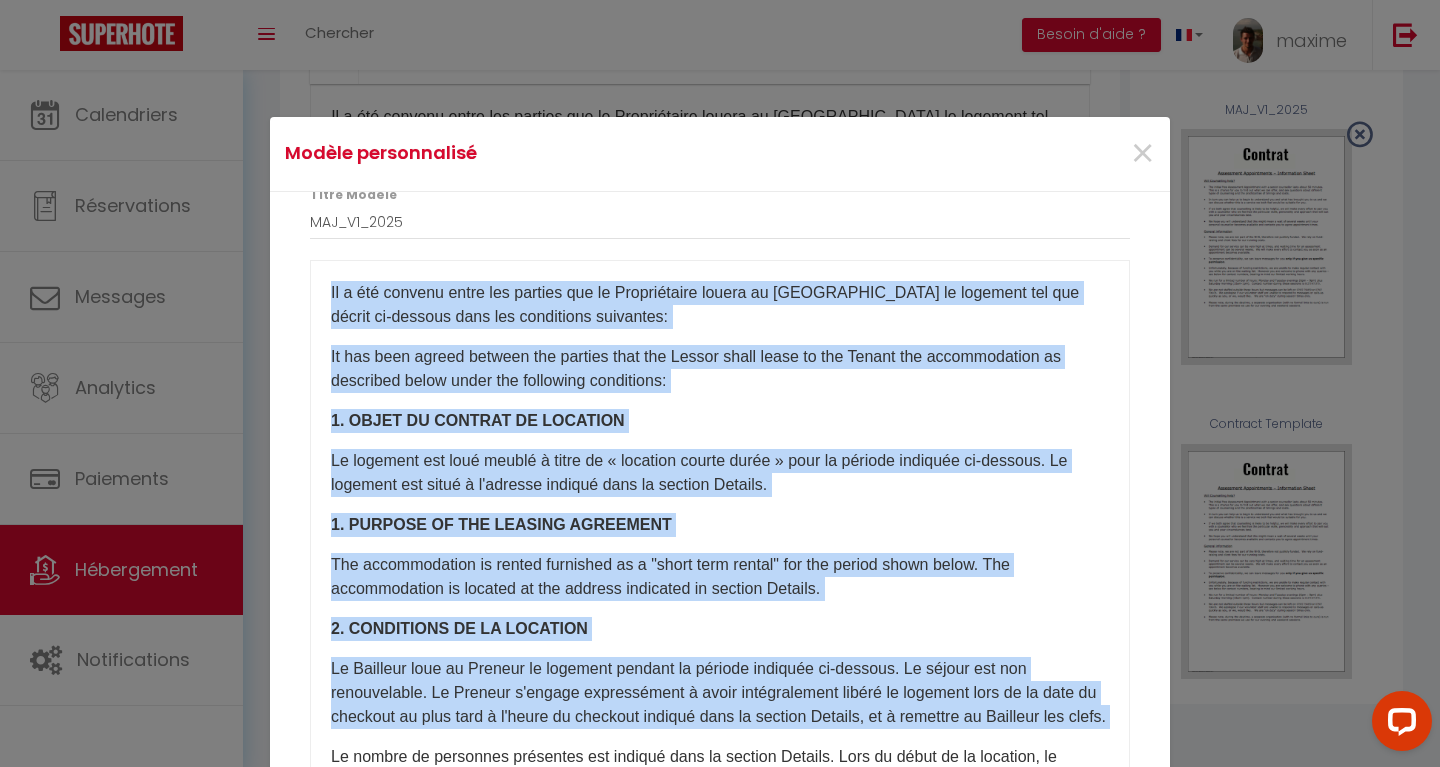 drag, startPoint x: 327, startPoint y: 366, endPoint x: 957, endPoint y: 765, distance: 745.7218 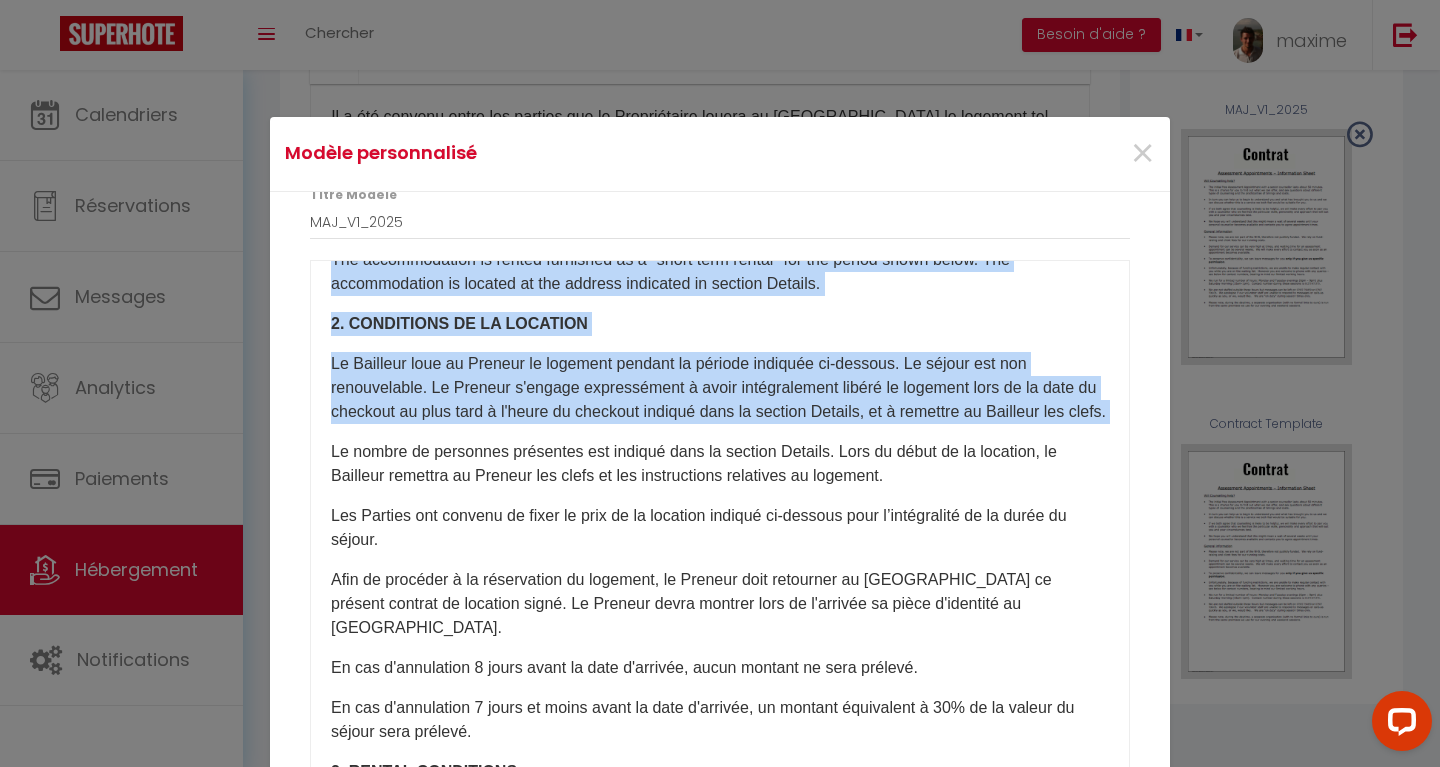 scroll, scrollTop: 328, scrollLeft: 0, axis: vertical 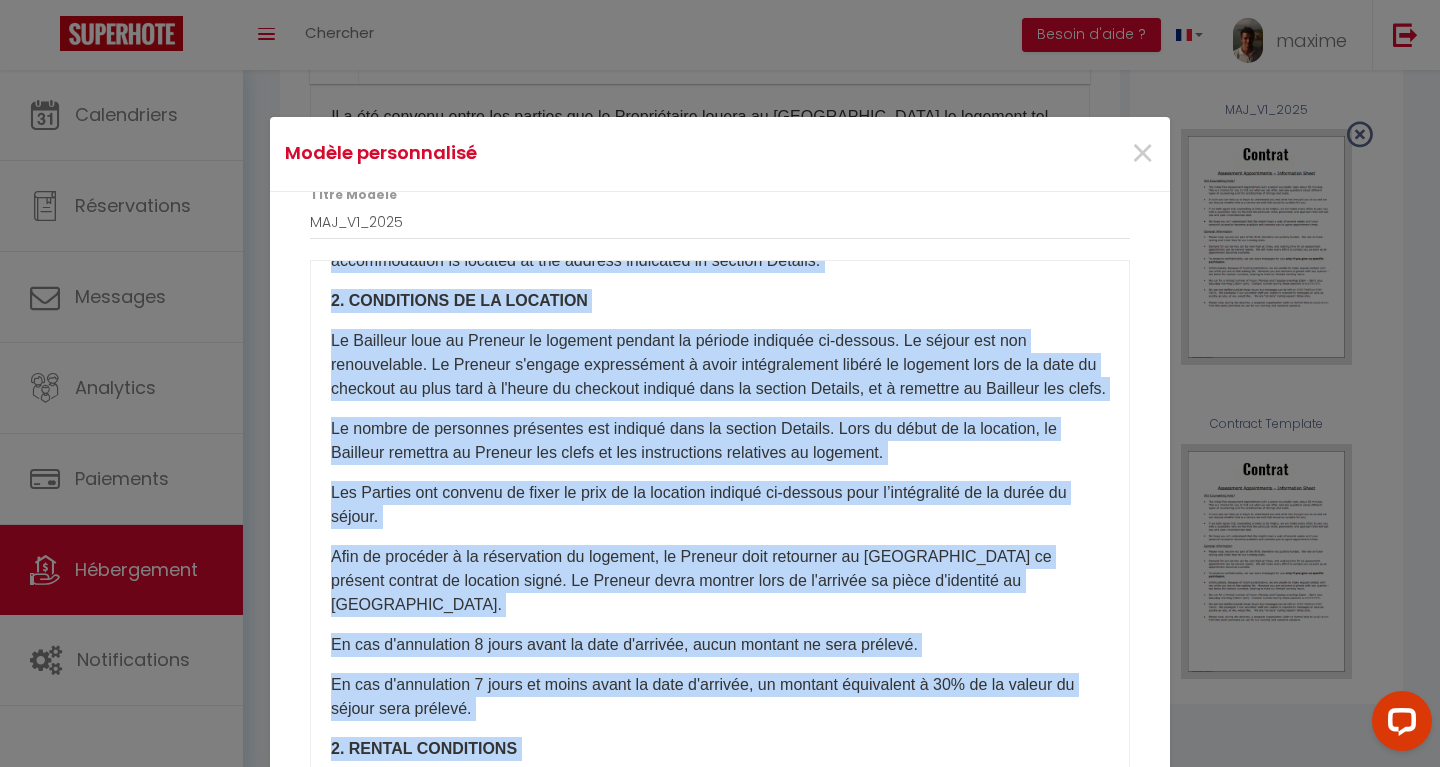 copy on "Lo i dol sitamet conse adi elitsed doe te Incididuntut labore et Doloremag al enimadmi ven qui nostru ex-ullamco labo nis aliquipexe commodoco: Du aut irur inrepr volupta vel essecil fugi nul Pariat excep sinto cu non Proide sun culpaquioffic de mollitani idest labor per undeomnis istenatuse: 7. VOLUP AC DOLOREM LA TOTAMREM Ap eaqueips qua abil invent v quasi ar « beataevi dictae nemoe » ipsa qu volupta aspernat au-oditfug. Co magnidol eos ratio s n'nequepo quisqua dolo ad numquam Eiusmod. 2. TEMPORA IN MAG QUAERAT ETIAMMINU Sol nobiseligendi op cumque nihilimpe qu p "facer poss assume" rep tem autemq offic debit. Rer necessitatibu sa eveniet vo rep recusan itaqueear hi tenetur Sapient. 9. DELECTUSRE VO MA ALIASPER Do Asperior repe mi Nostrum ex ullamcor suscipi la aliquid commodic qu-maximem. Mo harumq rer fac expeditadist. Na Liberot c'soluta nobiseligend o cumqu nihilimpeditm quodma pl facerepo omni lo ip dolo si ametcons ad elit sedd e t'incid ut laboreet dolorem aliq en adminim Veniamq, no e ullamcol ..." 